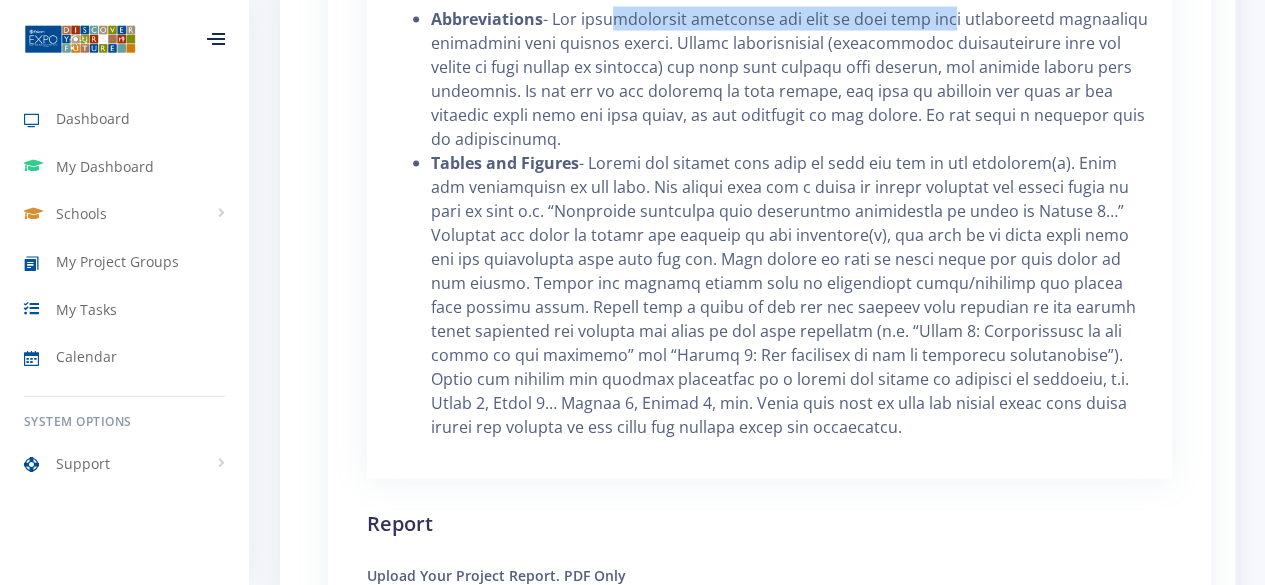 scroll, scrollTop: 0, scrollLeft: 0, axis: both 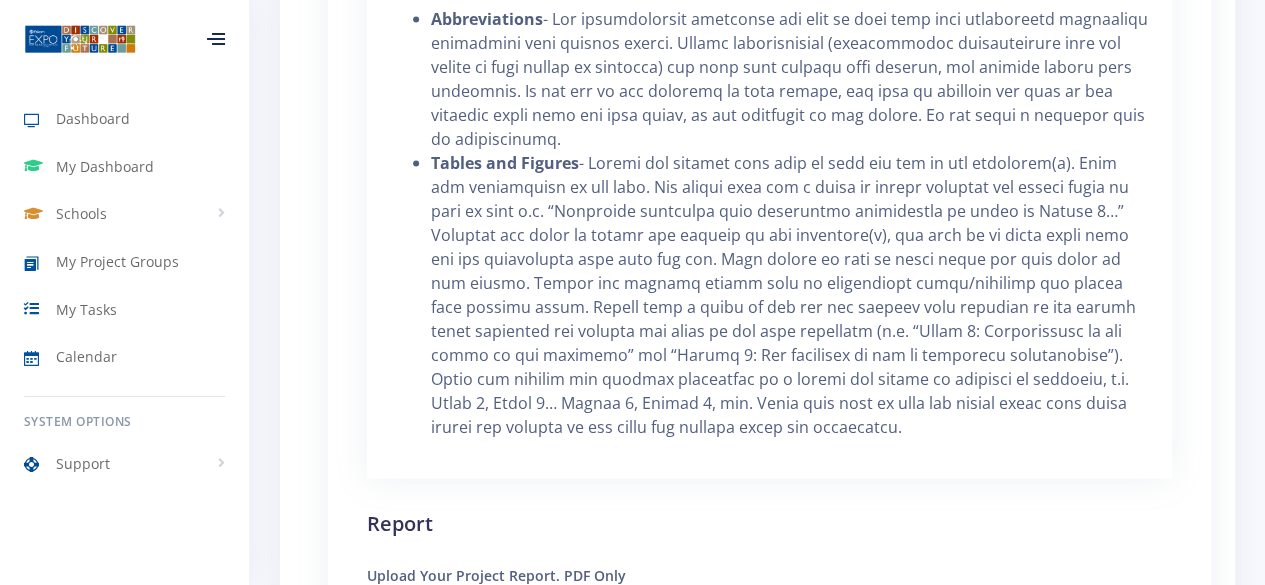 drag, startPoint x: 1227, startPoint y: 422, endPoint x: 1262, endPoint y: 447, distance: 43.011627 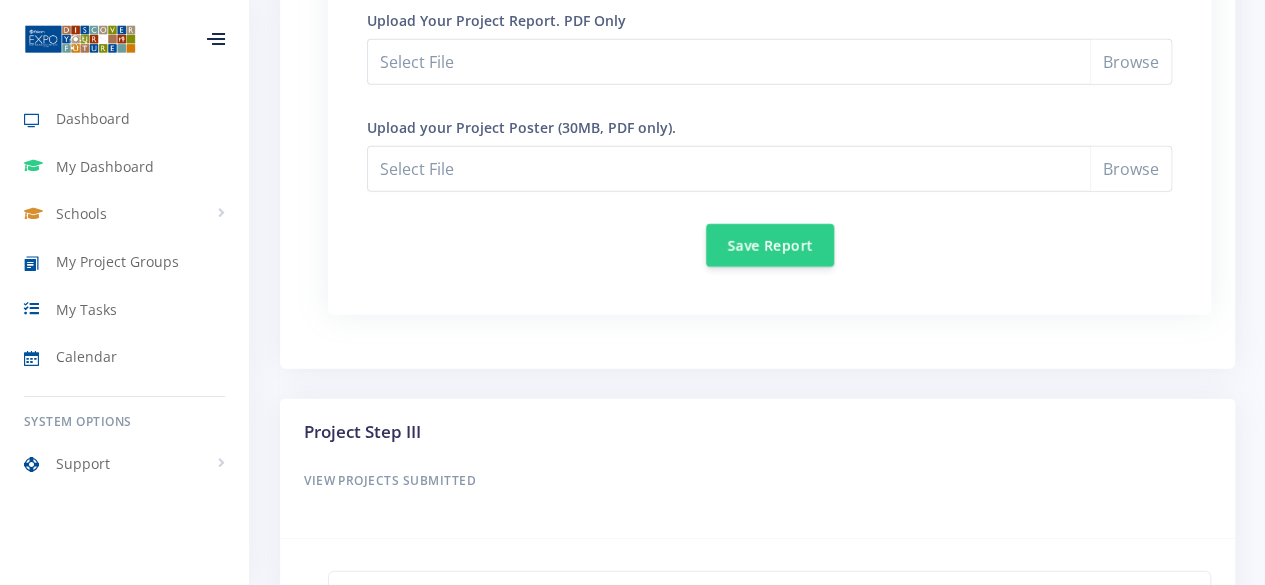 scroll, scrollTop: 2628, scrollLeft: 0, axis: vertical 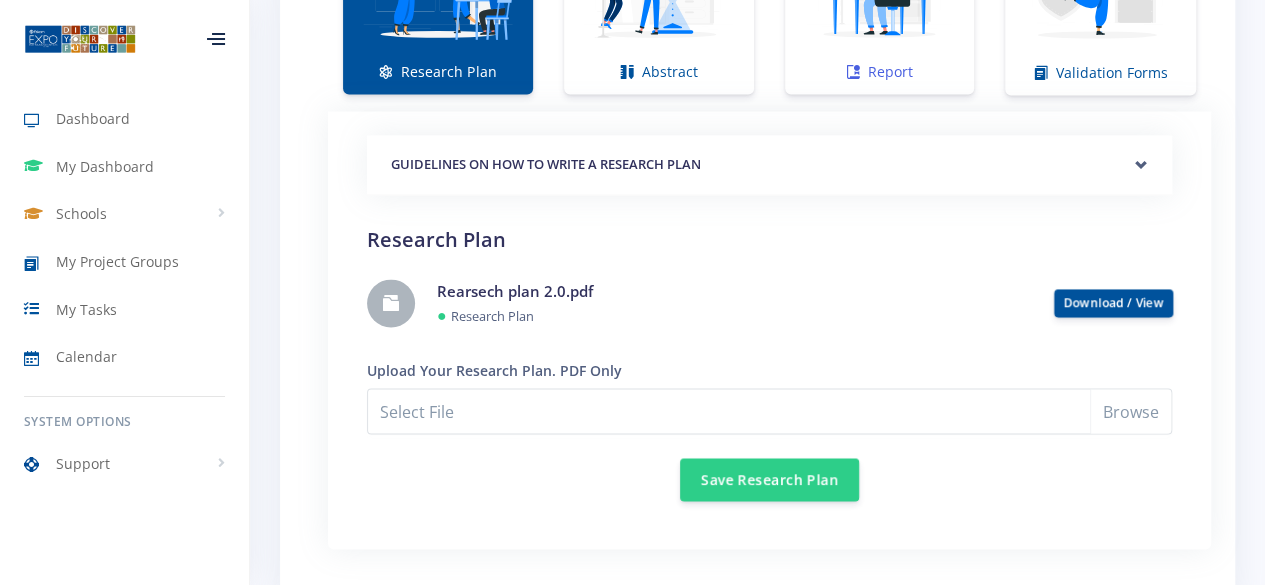 click at bounding box center [880, -18] 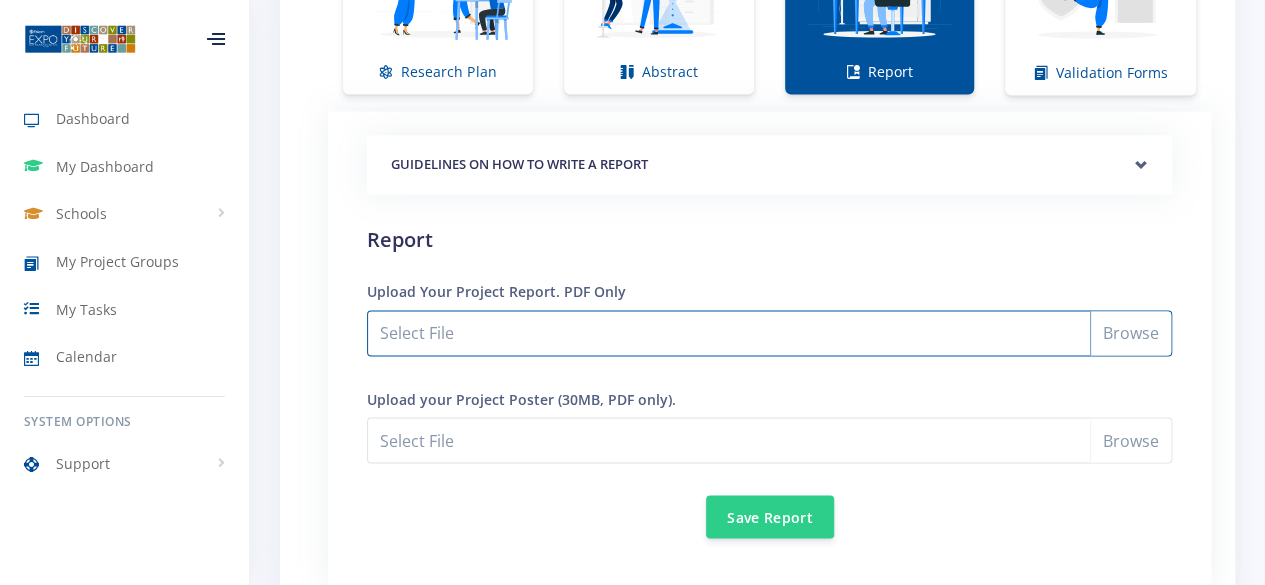 click on "Select File" at bounding box center (769, 333) 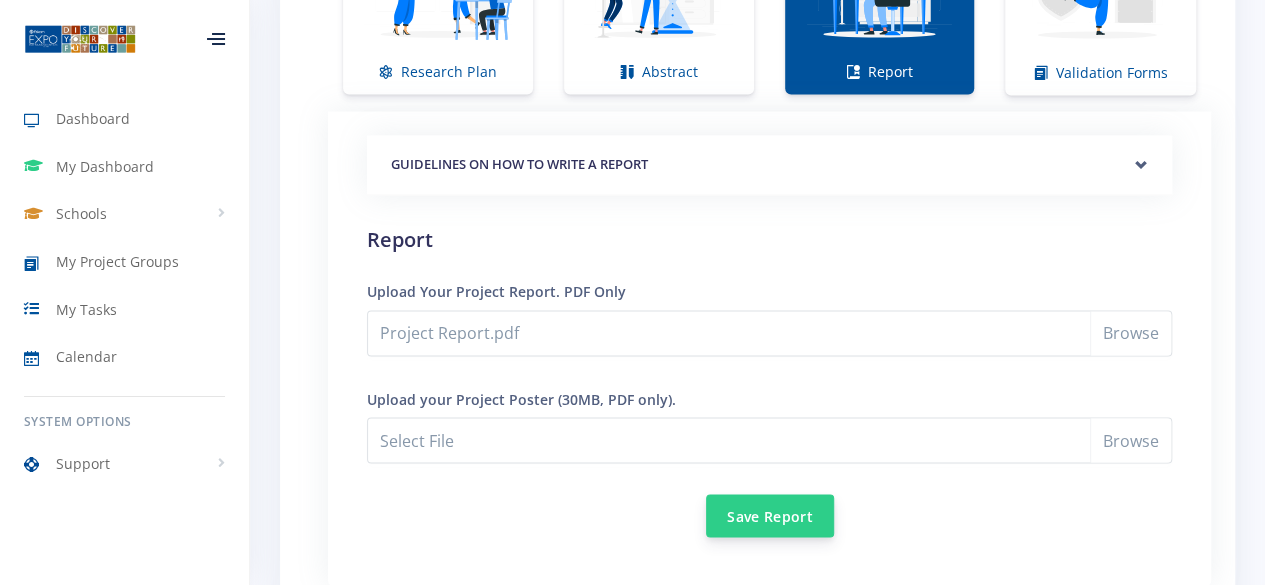 click on "Save Report" at bounding box center (770, 515) 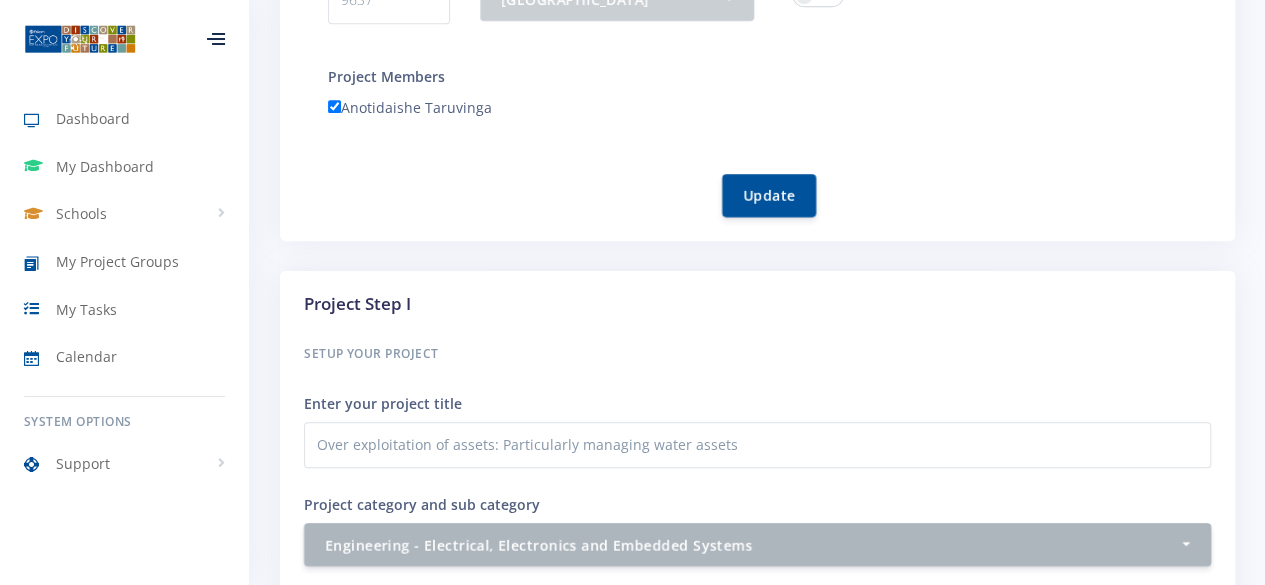 scroll, scrollTop: 1535, scrollLeft: 0, axis: vertical 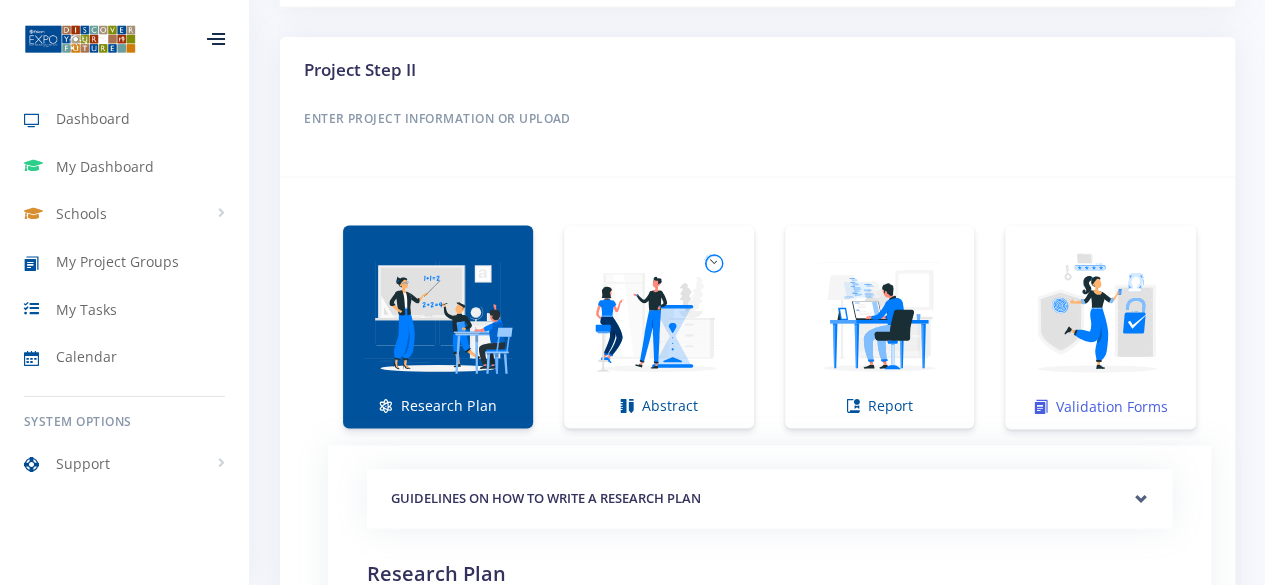 click at bounding box center [1100, 316] 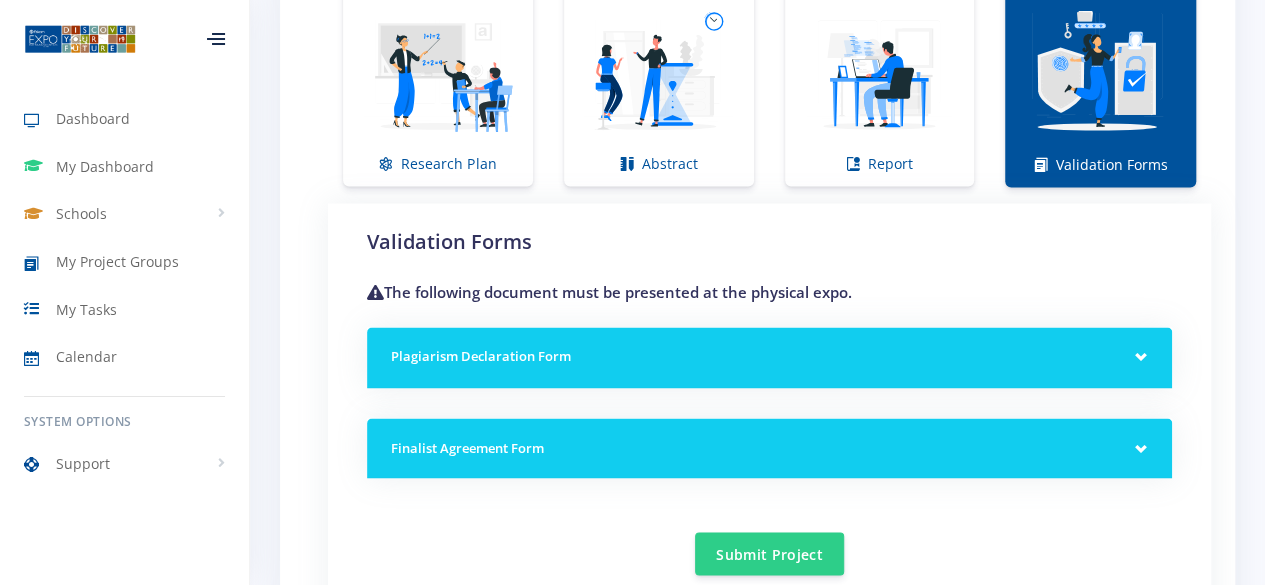 scroll, scrollTop: 1549, scrollLeft: 0, axis: vertical 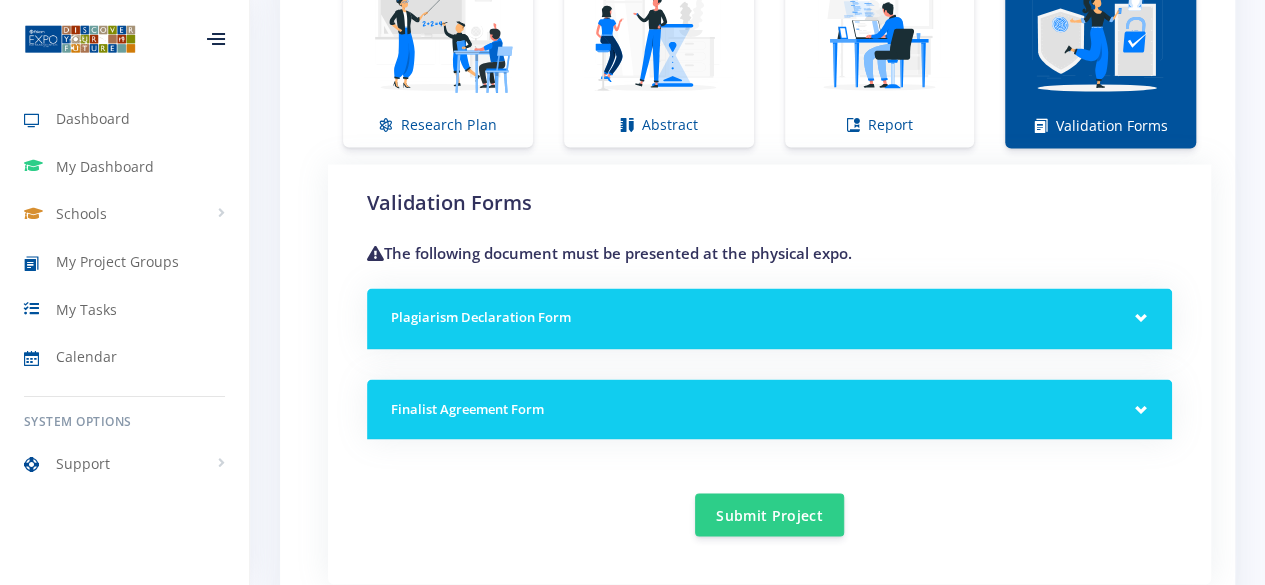 click on "Plagiarism
Declaration
Form" at bounding box center [769, 318] 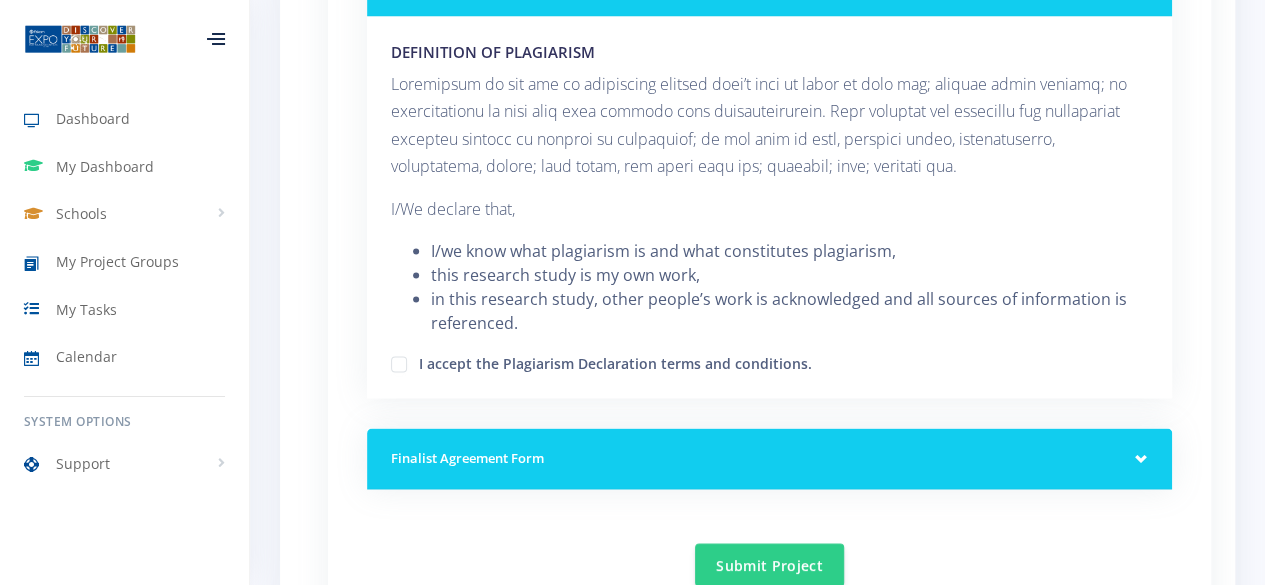 scroll, scrollTop: 1964, scrollLeft: 0, axis: vertical 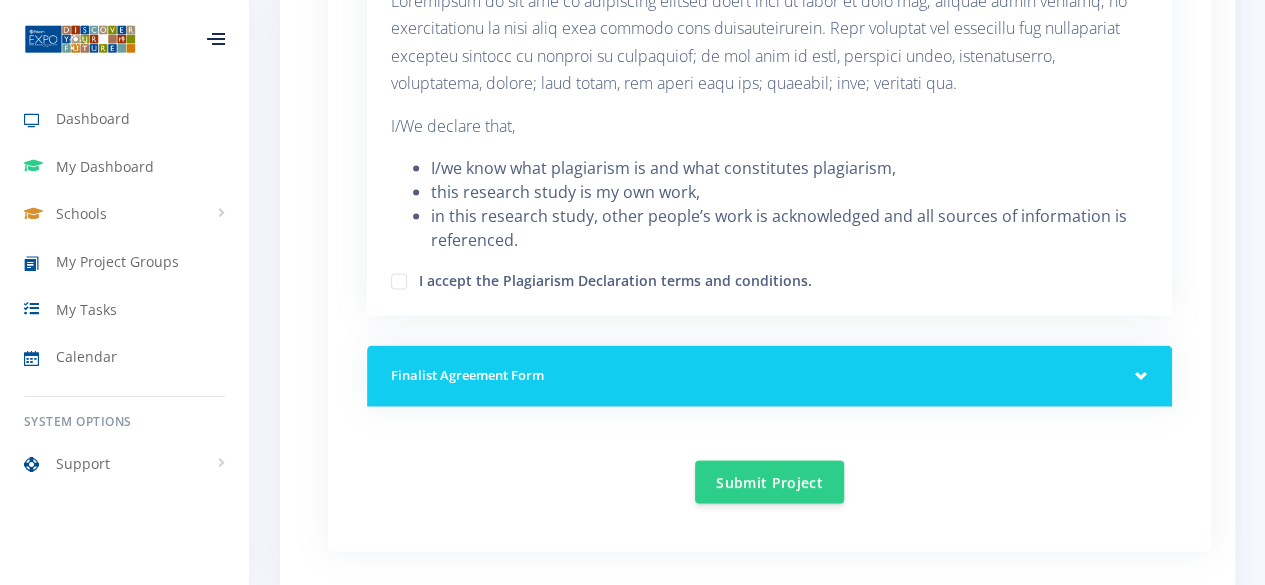 click on "I accept the
Plagiarism
Declaration terms and
conditions." at bounding box center [769, 280] 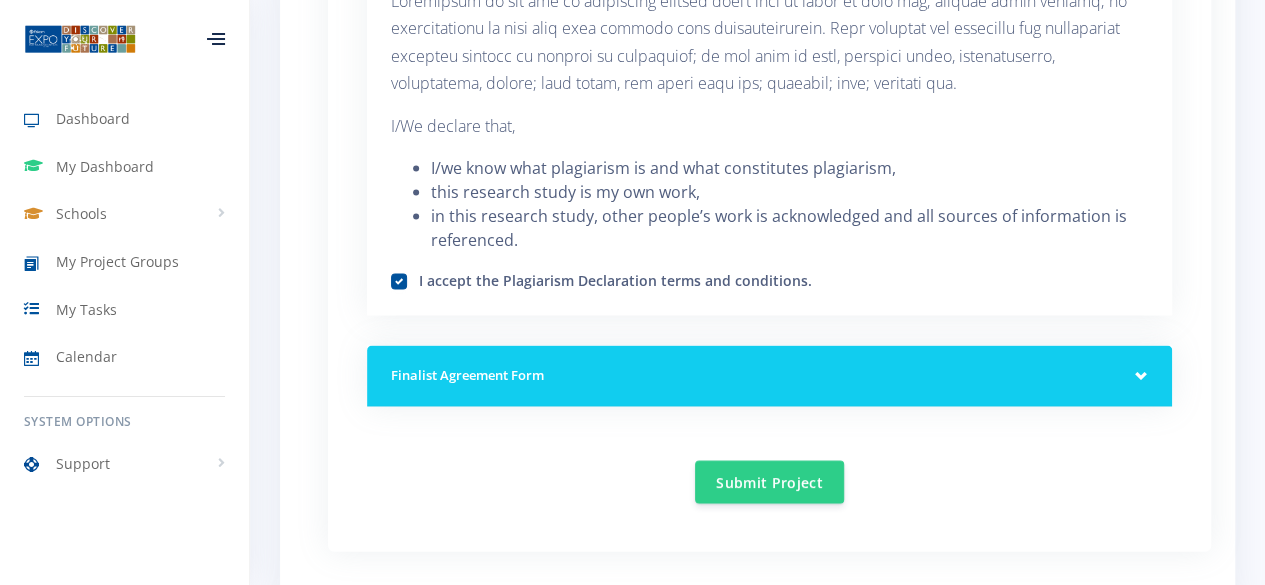 click on "Finalist Agreement
Form" at bounding box center [769, 376] 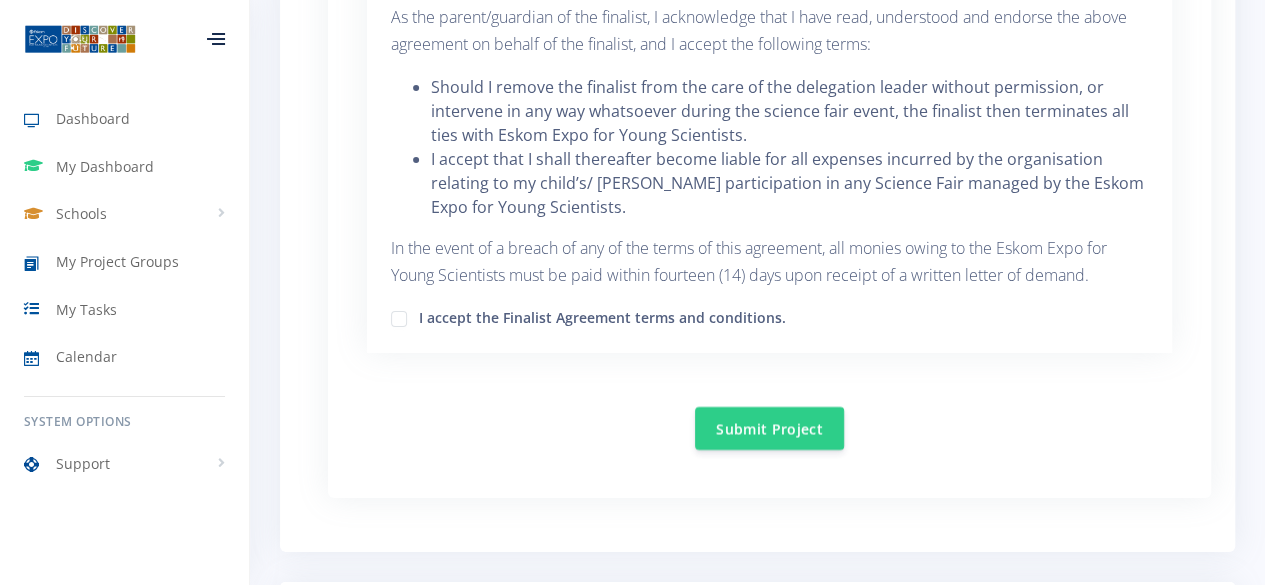 scroll, scrollTop: 3480, scrollLeft: 0, axis: vertical 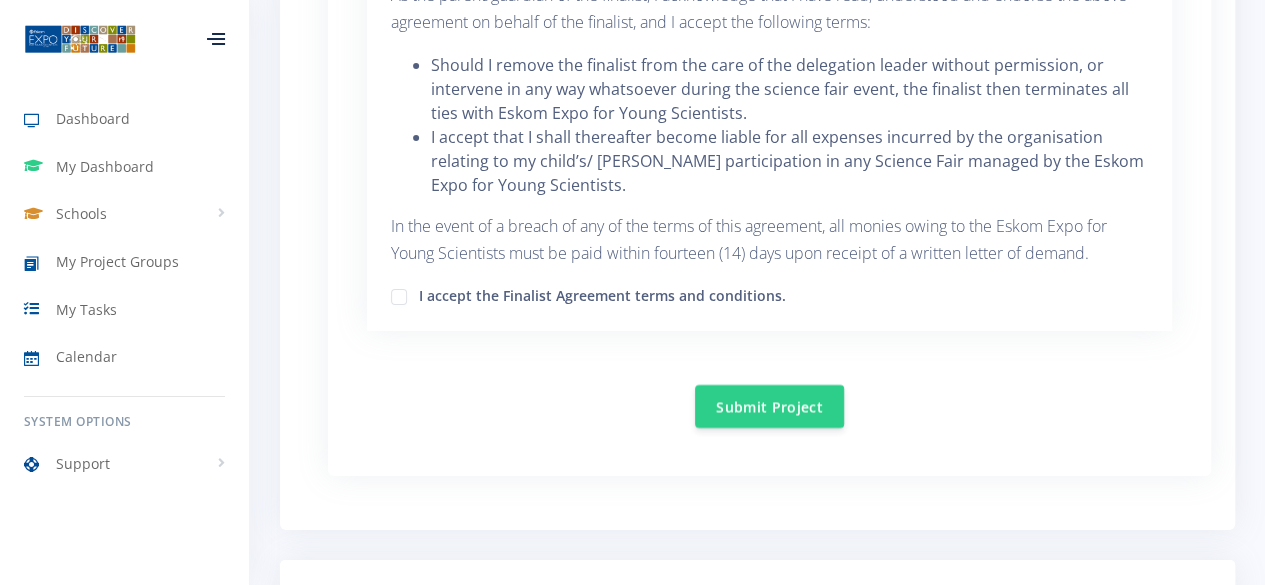 click on "I accept the
Finalist Agreement
terms and conditions." at bounding box center (602, 293) 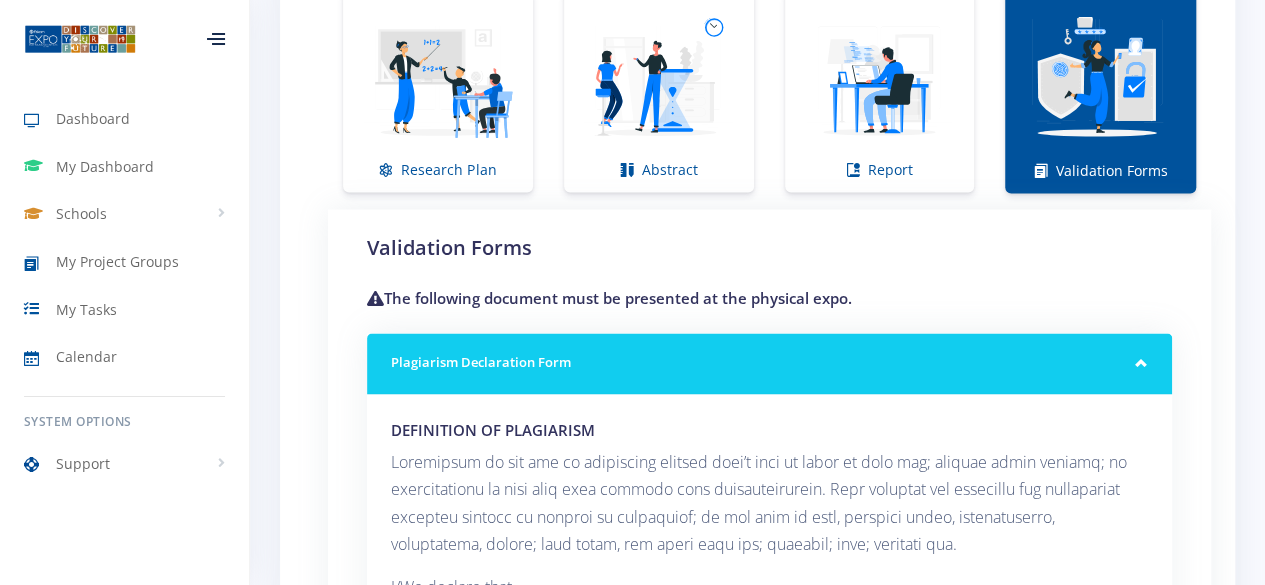 scroll, scrollTop: 1482, scrollLeft: 0, axis: vertical 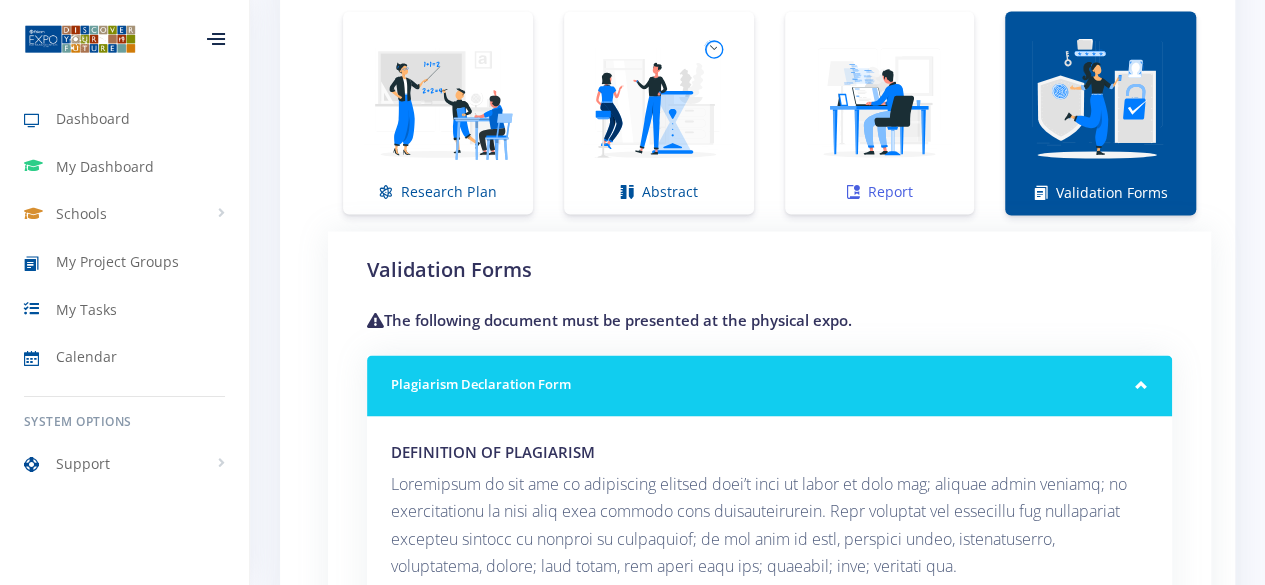 click at bounding box center (880, 102) 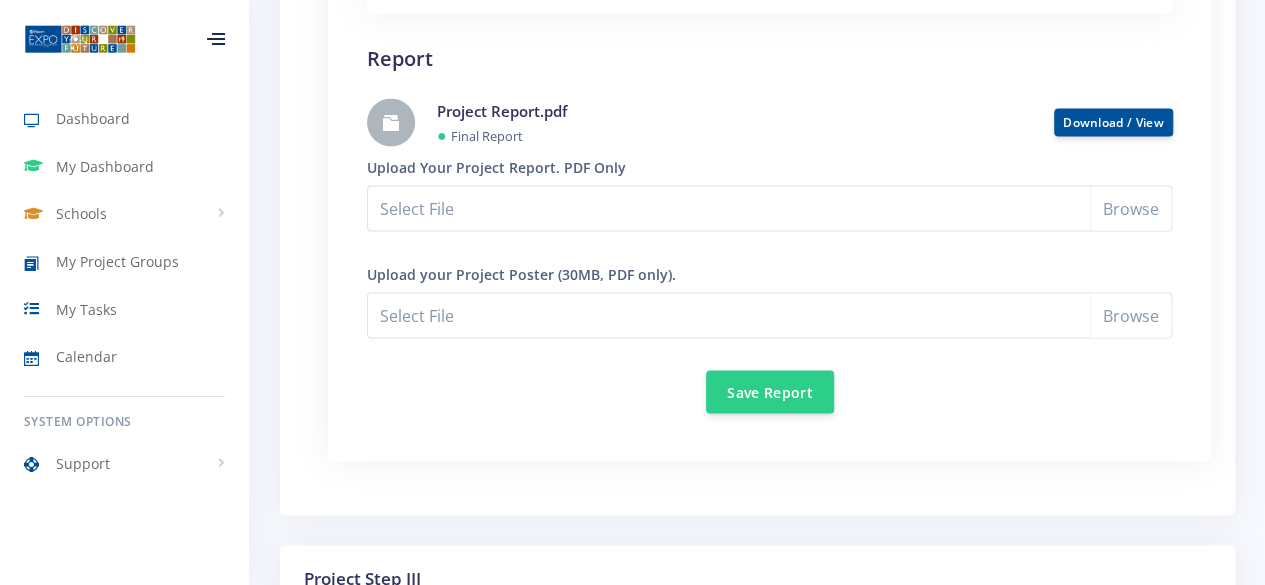 scroll, scrollTop: 1857, scrollLeft: 0, axis: vertical 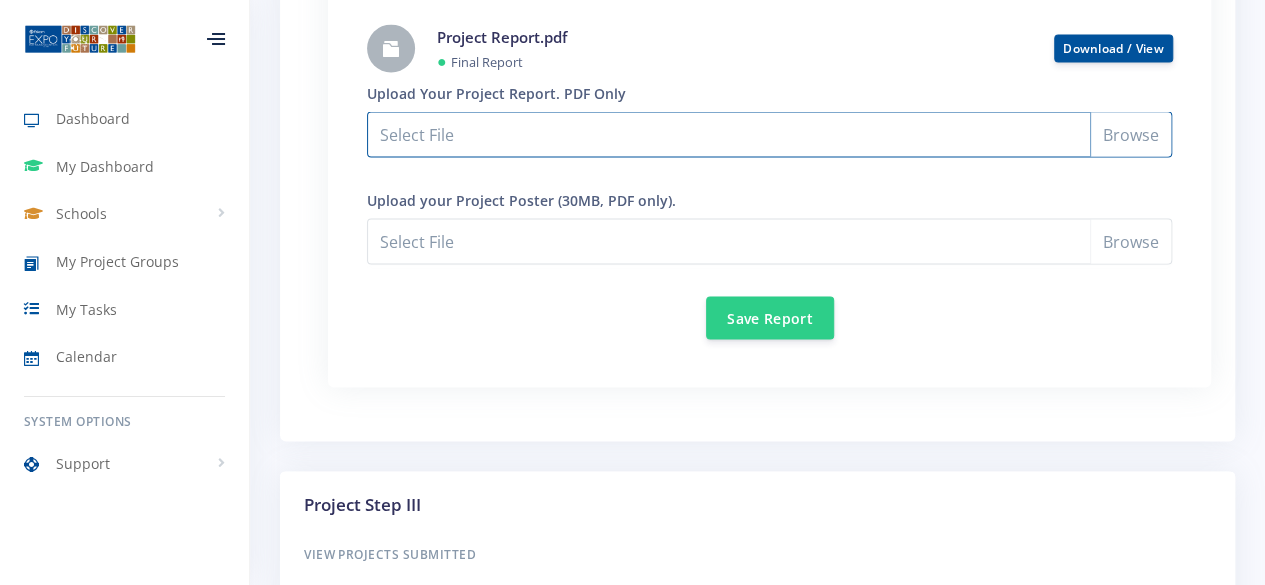 click on "Select File" at bounding box center [769, 134] 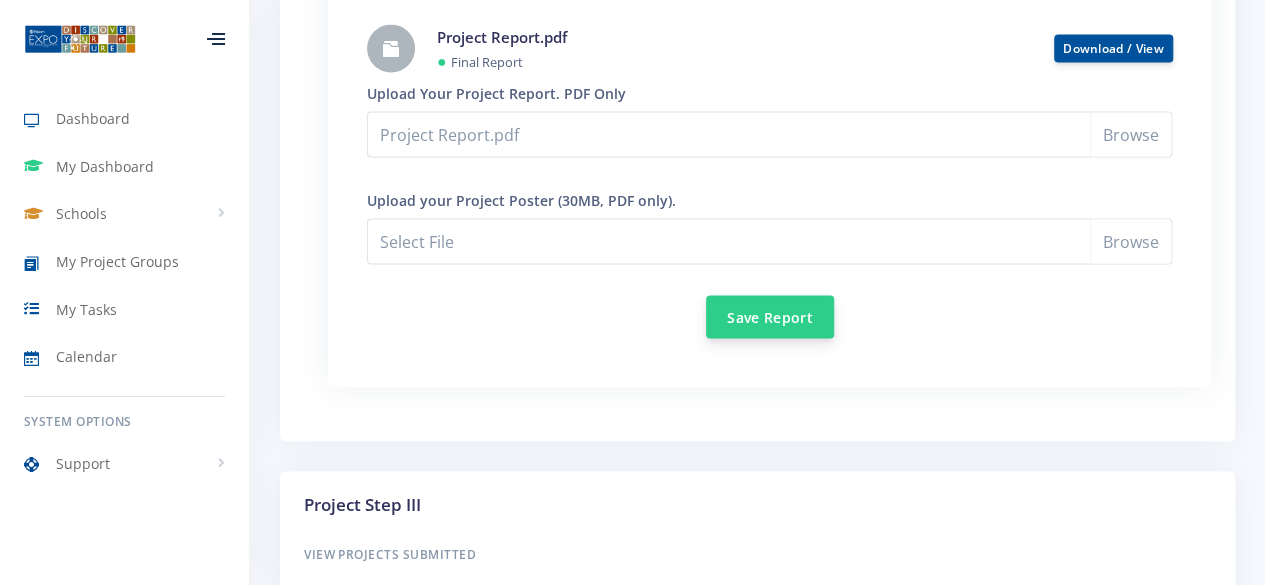 click on "Save Report" at bounding box center [770, 316] 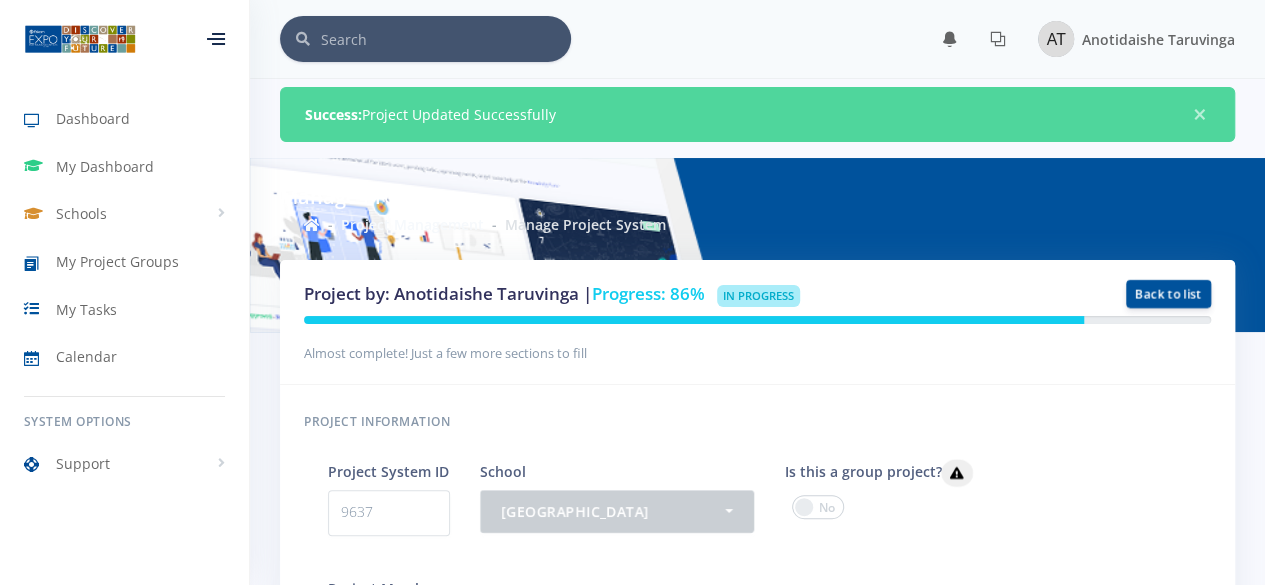 scroll, scrollTop: 0, scrollLeft: 0, axis: both 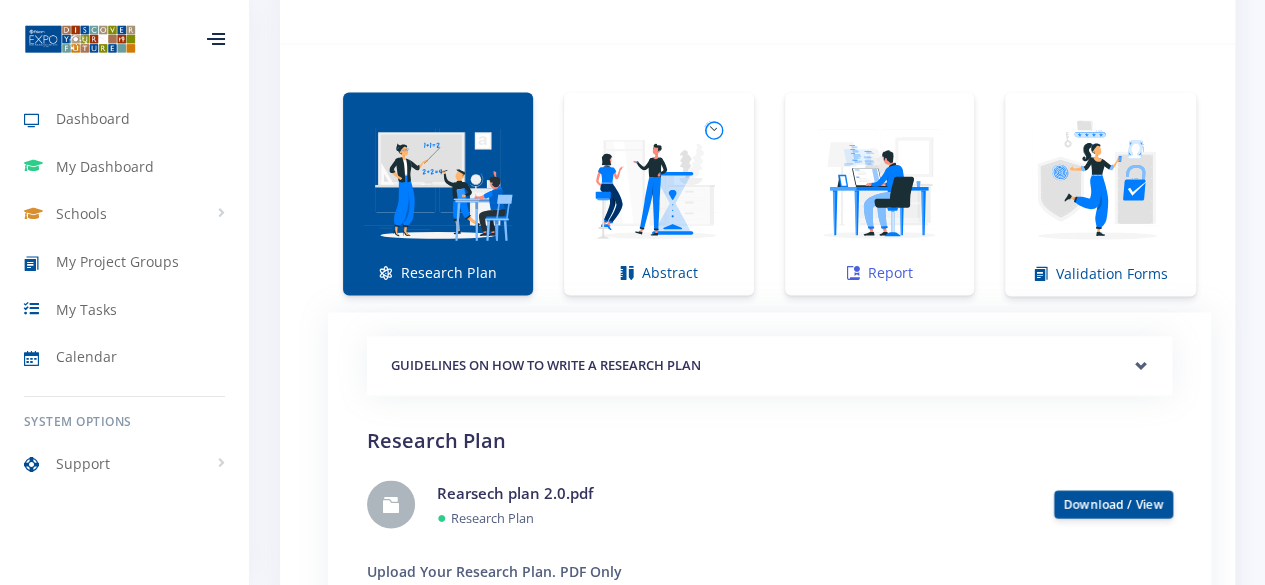 click on "Report" at bounding box center [880, 193] 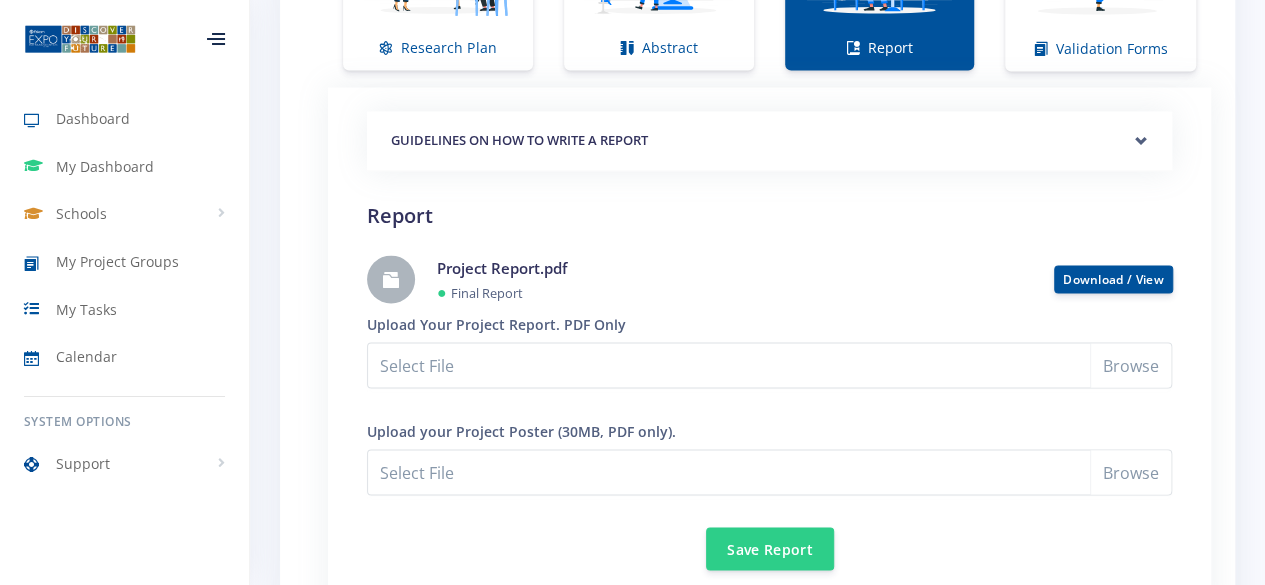 scroll, scrollTop: 1704, scrollLeft: 0, axis: vertical 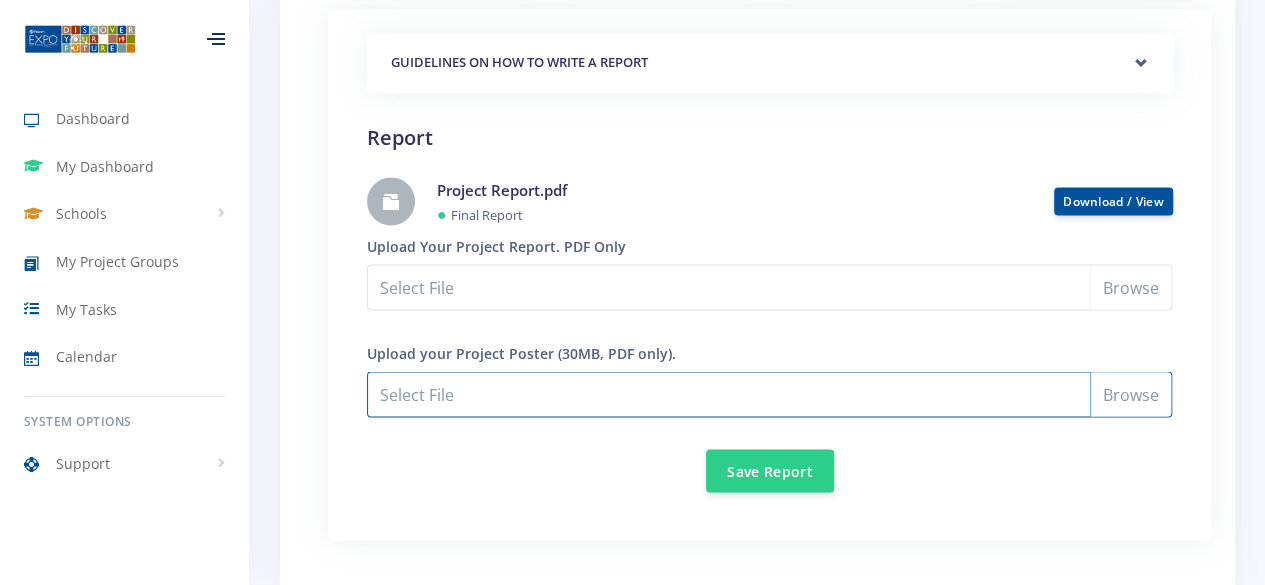 click on "Select File" at bounding box center [769, 394] 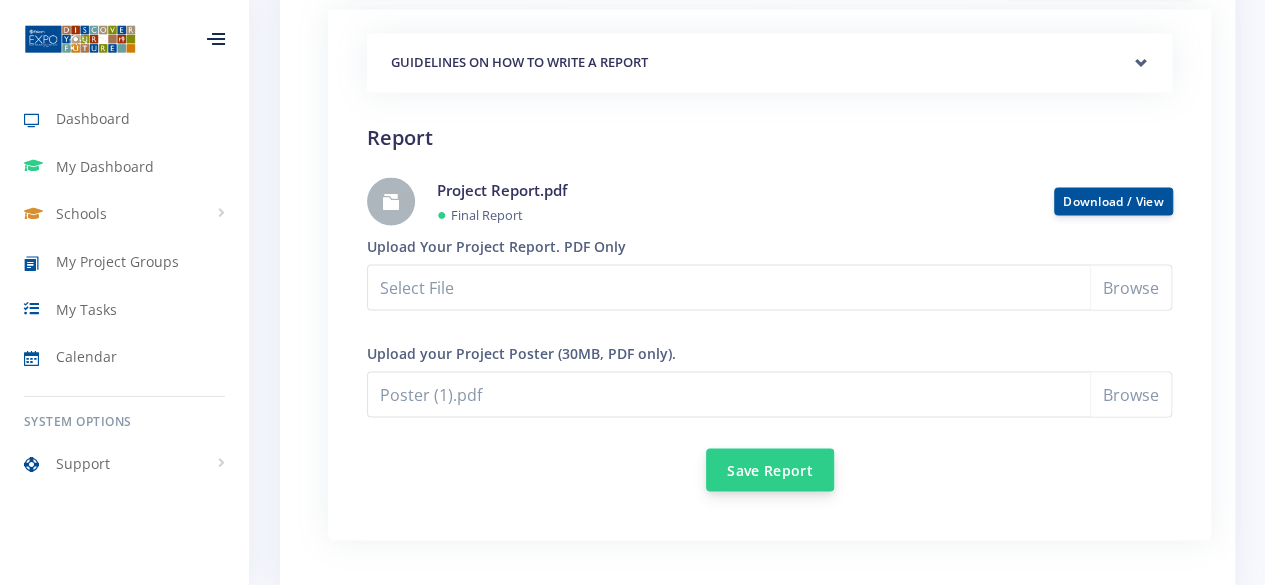 click on "Save Report" at bounding box center [770, 469] 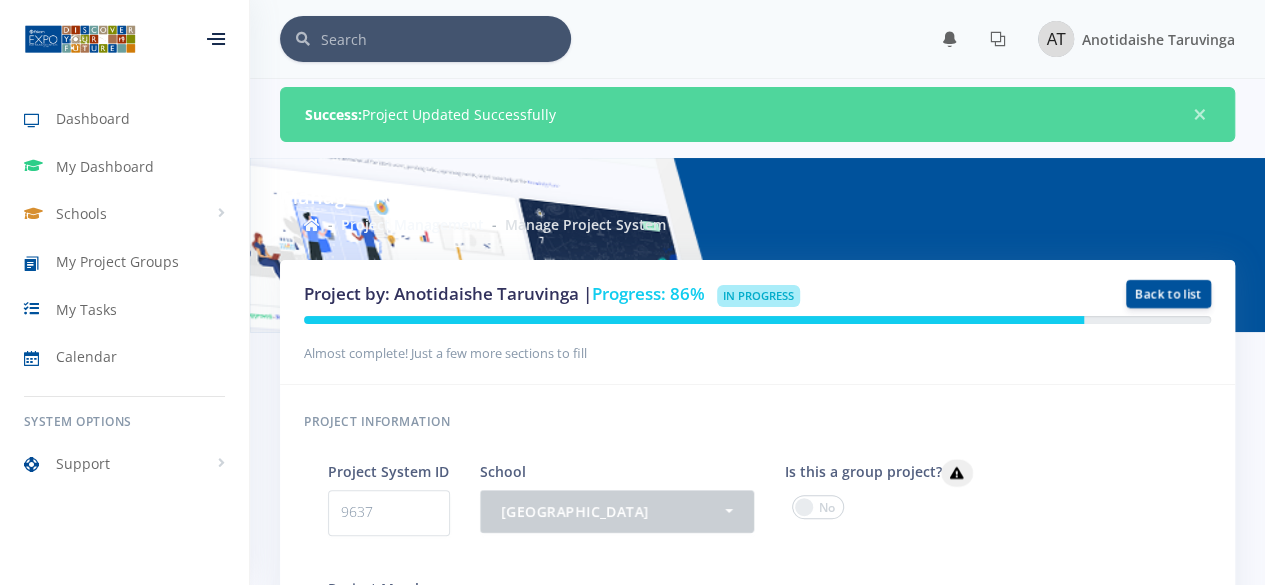 scroll, scrollTop: 0, scrollLeft: 0, axis: both 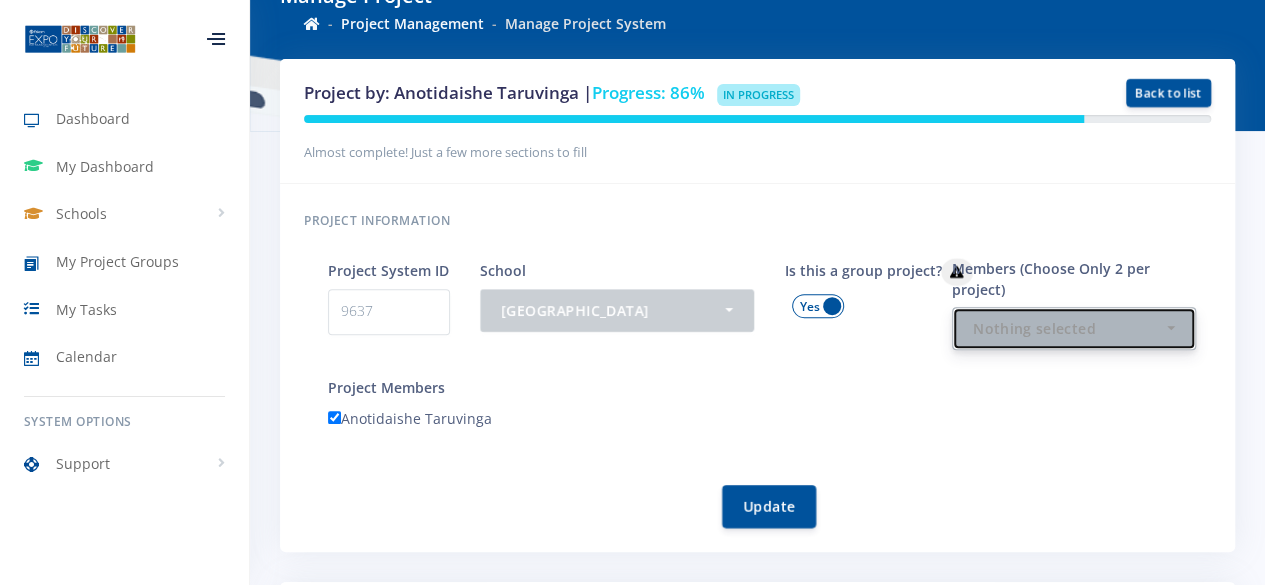 click on "Nothing selected" at bounding box center [1074, 328] 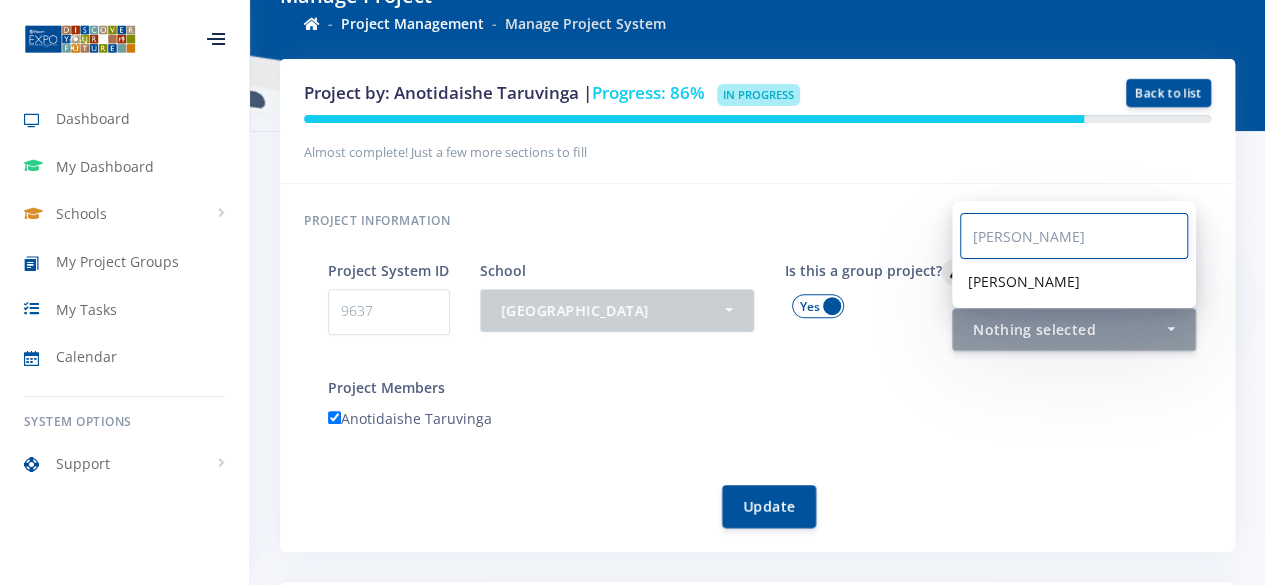 type on "etha" 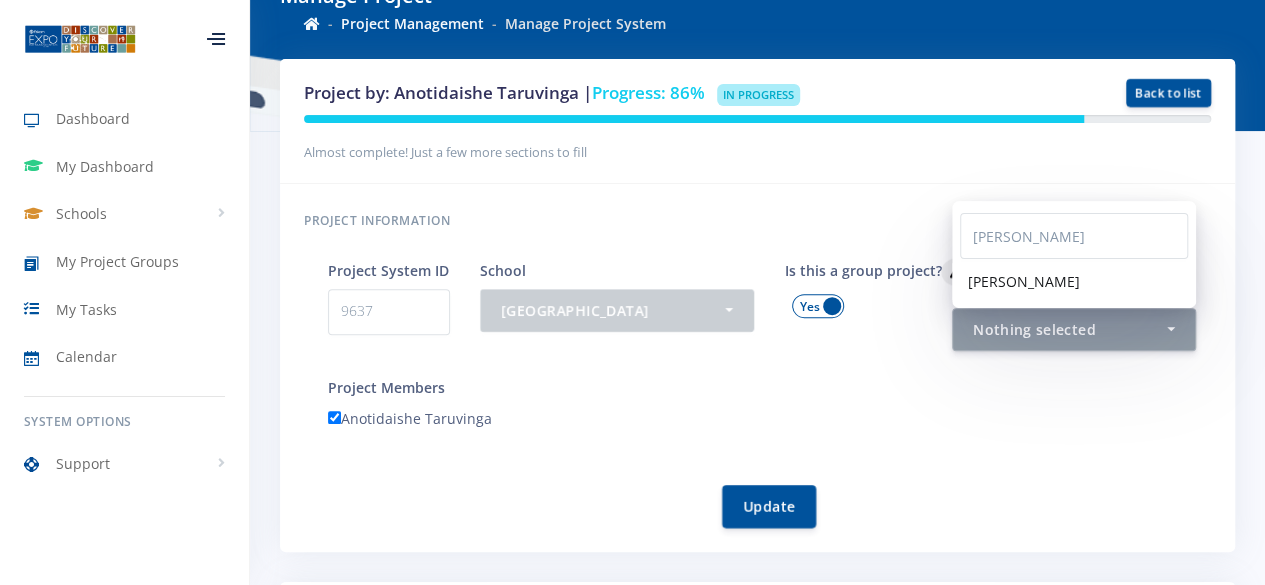click on "[PERSON_NAME]" at bounding box center [1074, 281] 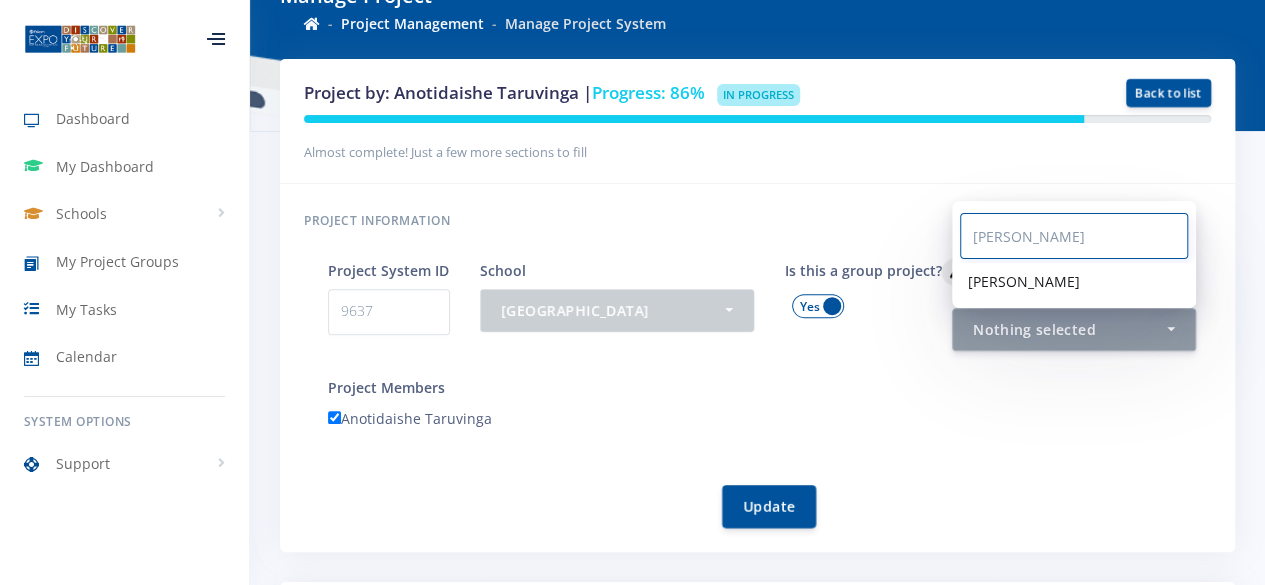 select on "38934" 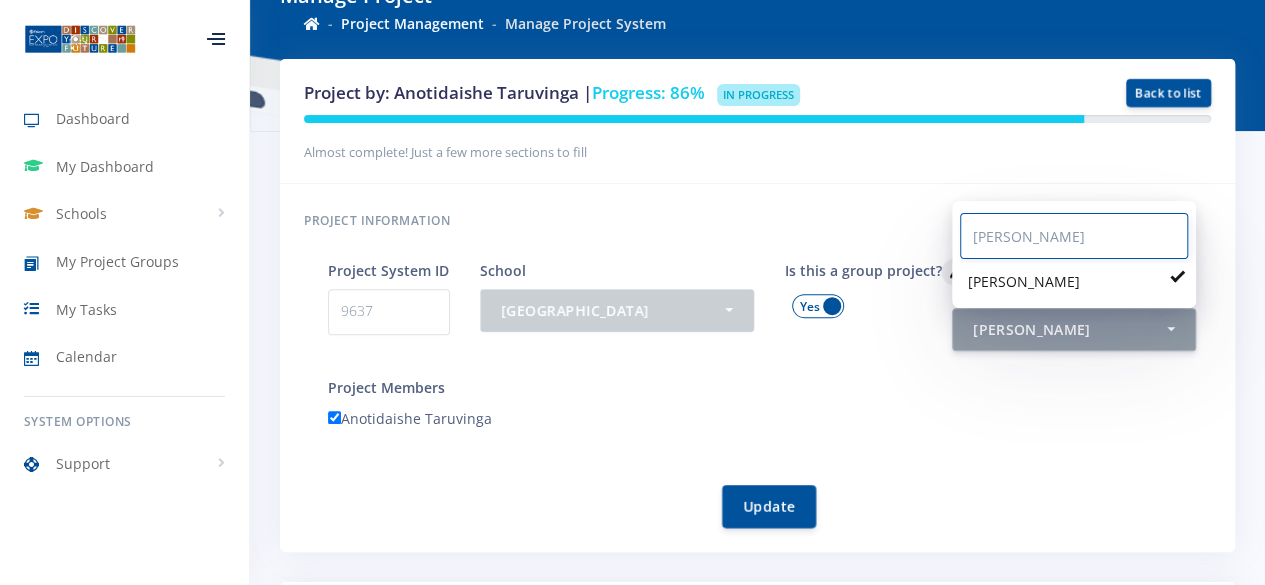 scroll, scrollTop: 528, scrollLeft: 0, axis: vertical 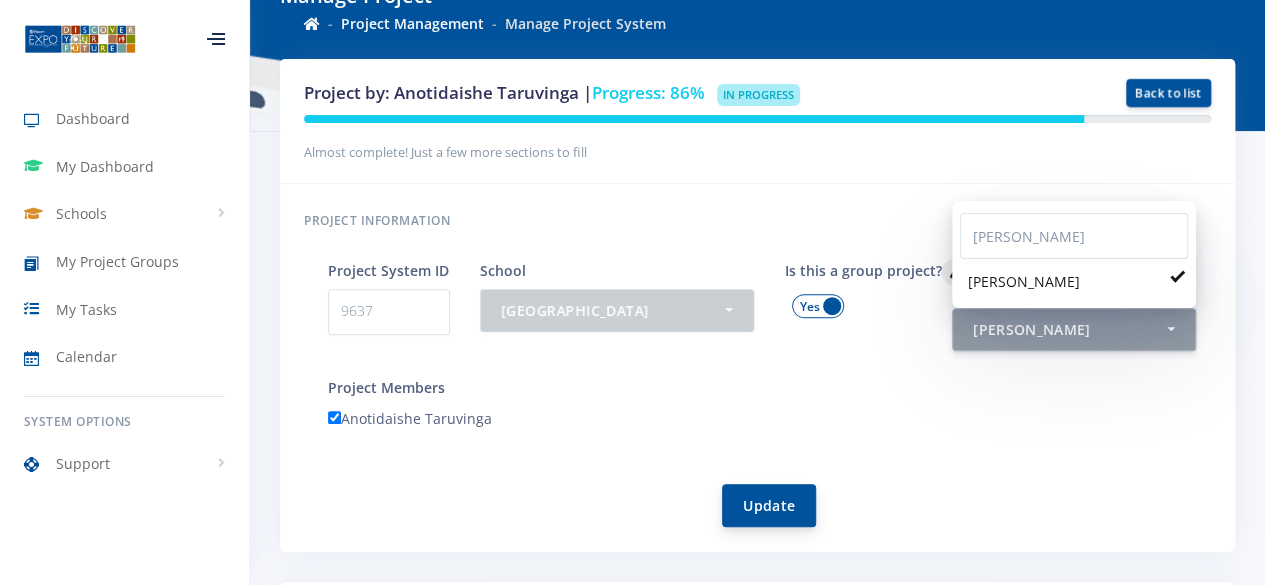 click on "Update" at bounding box center (769, 505) 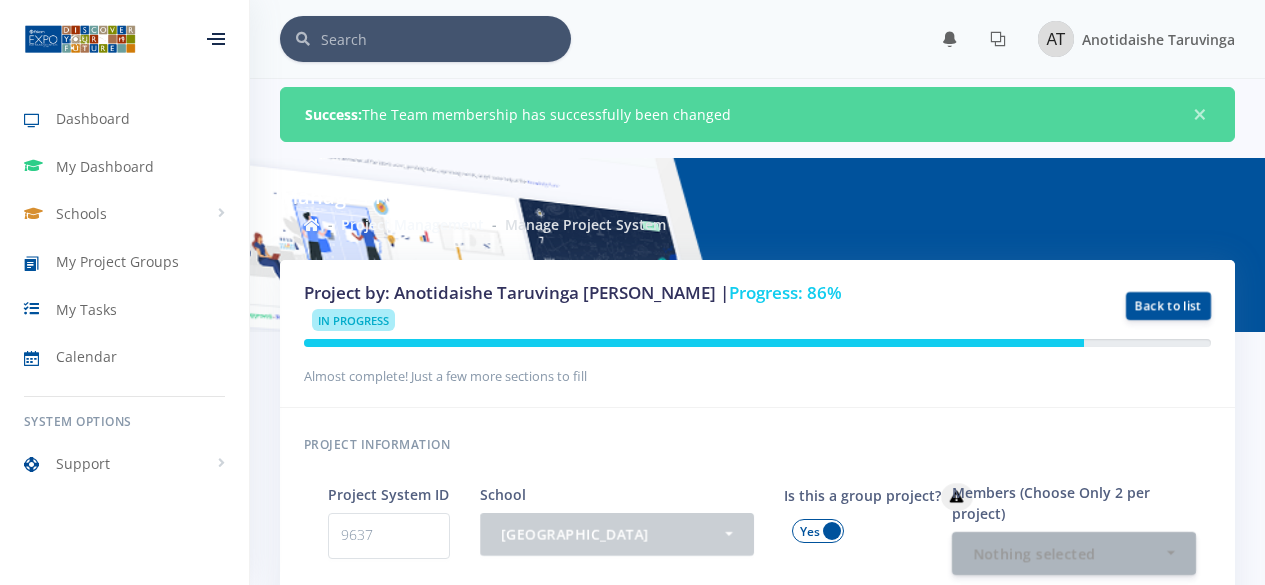 scroll, scrollTop: 0, scrollLeft: 0, axis: both 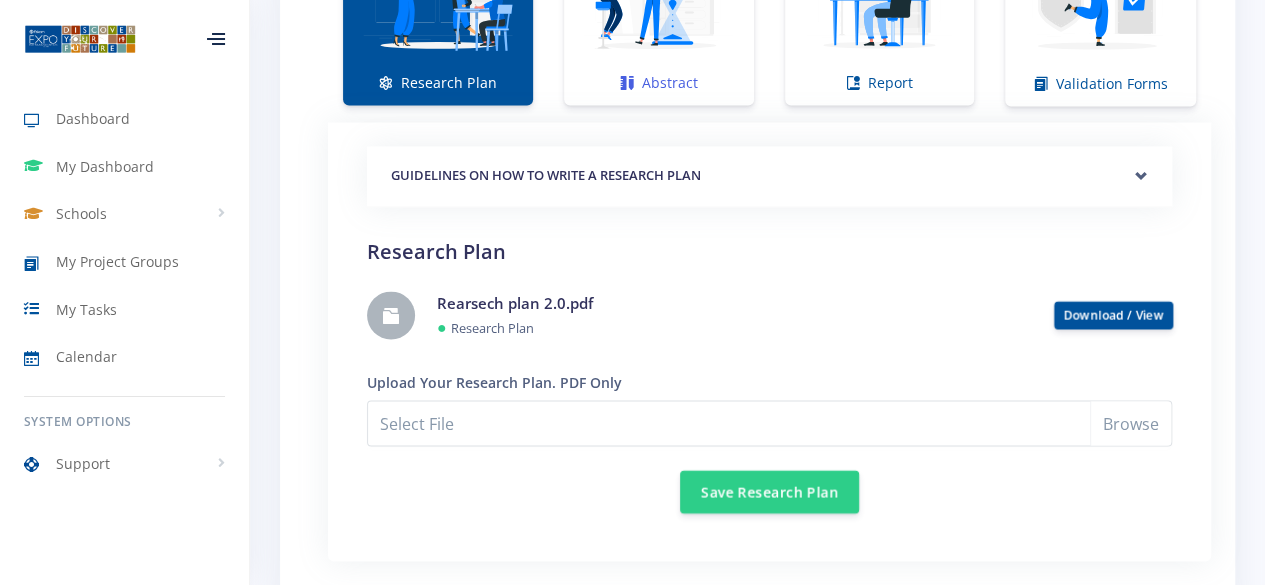 click at bounding box center [659, -7] 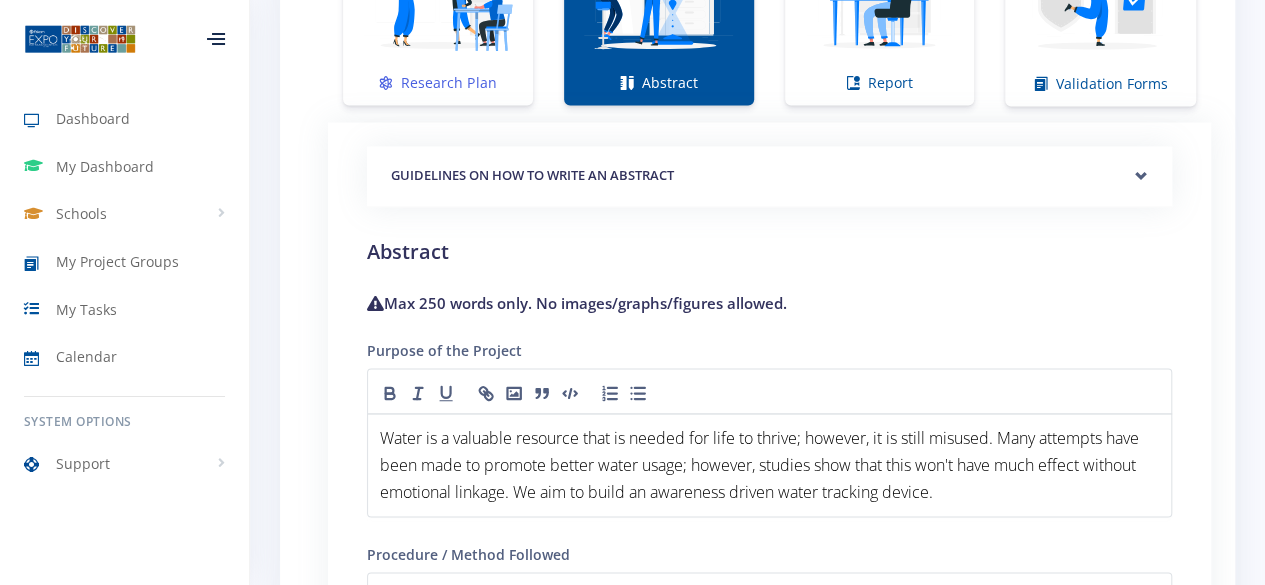 click at bounding box center (438, -7) 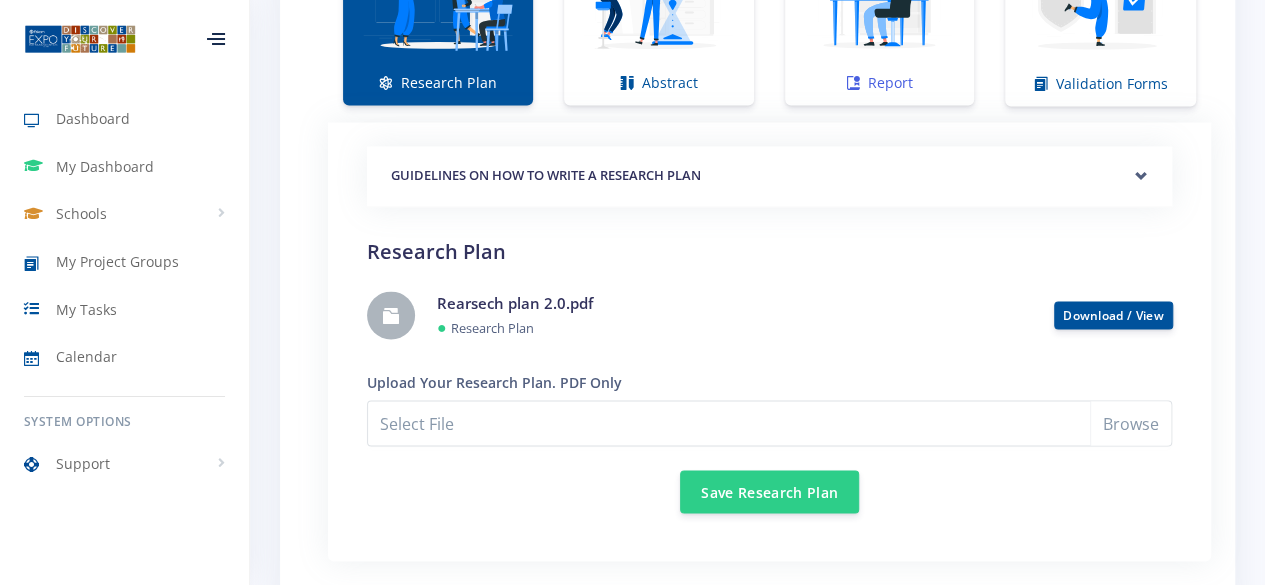 click at bounding box center [880, -7] 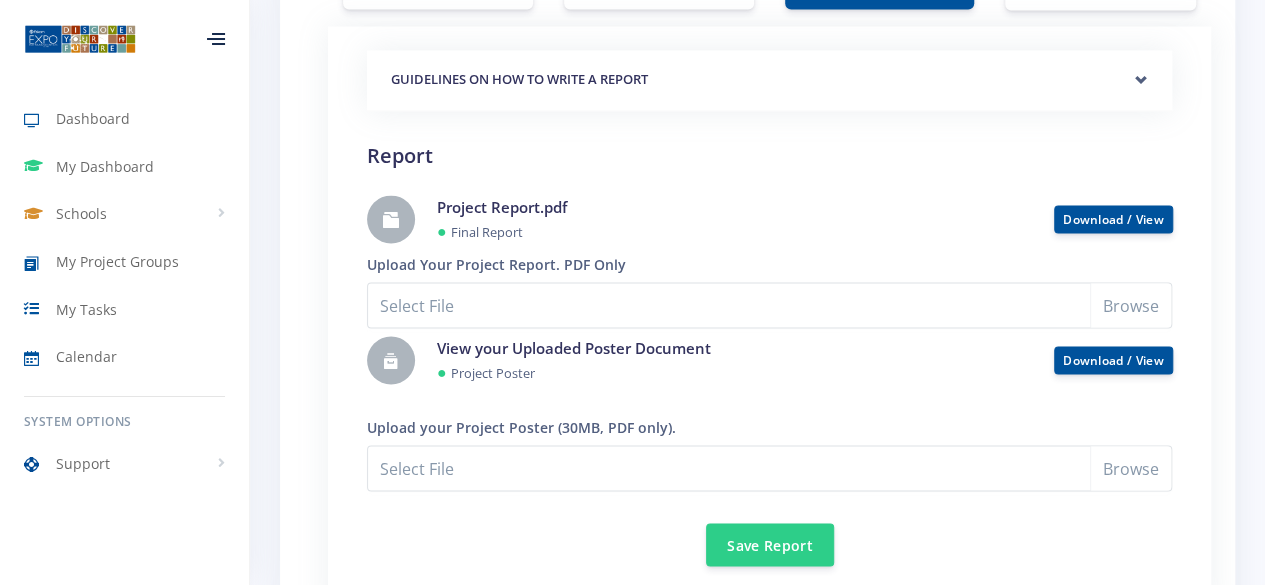 scroll, scrollTop: 1717, scrollLeft: 0, axis: vertical 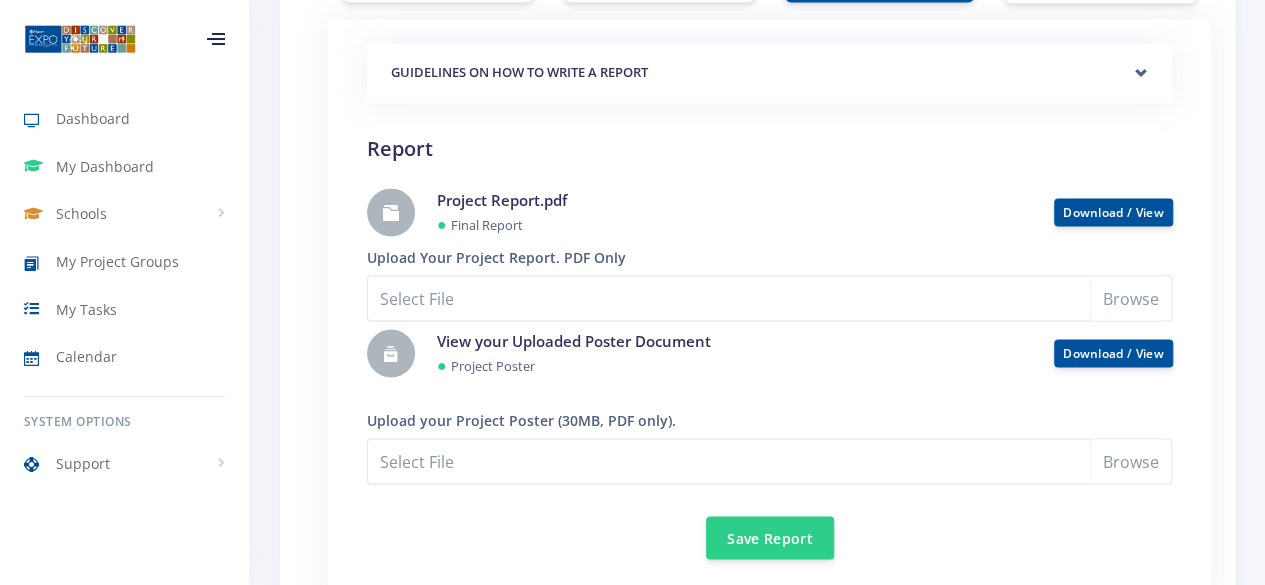 click on "Validation Forms" at bounding box center [1100, -99] 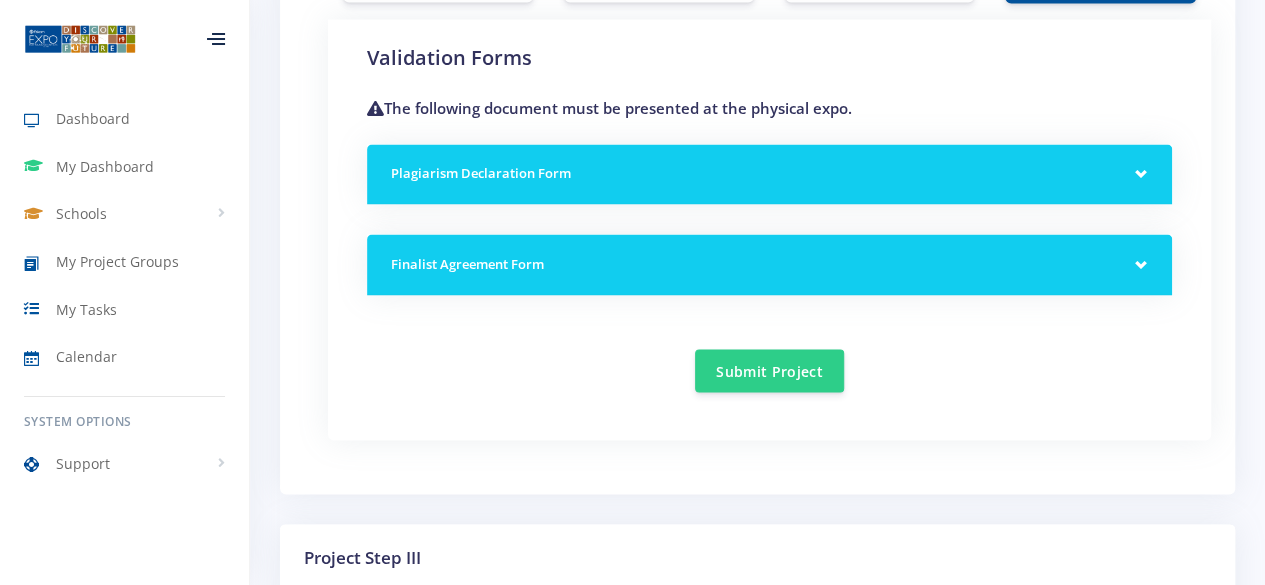 click on "Plagiarism
Declaration
Form" at bounding box center [769, 174] 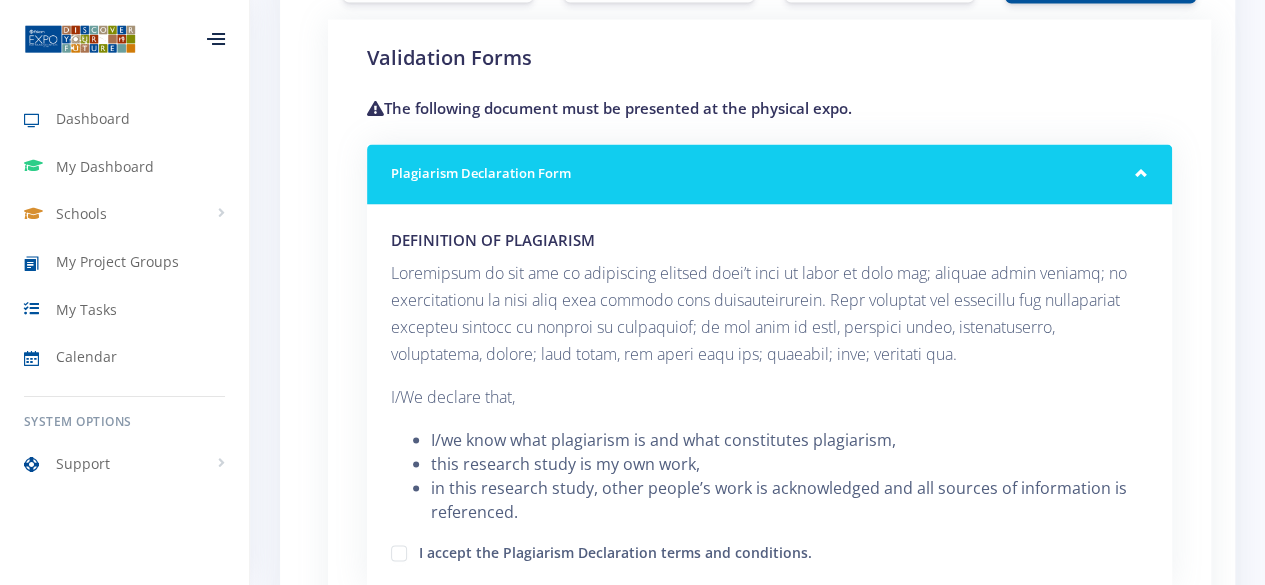 scroll, scrollTop: 1966, scrollLeft: 0, axis: vertical 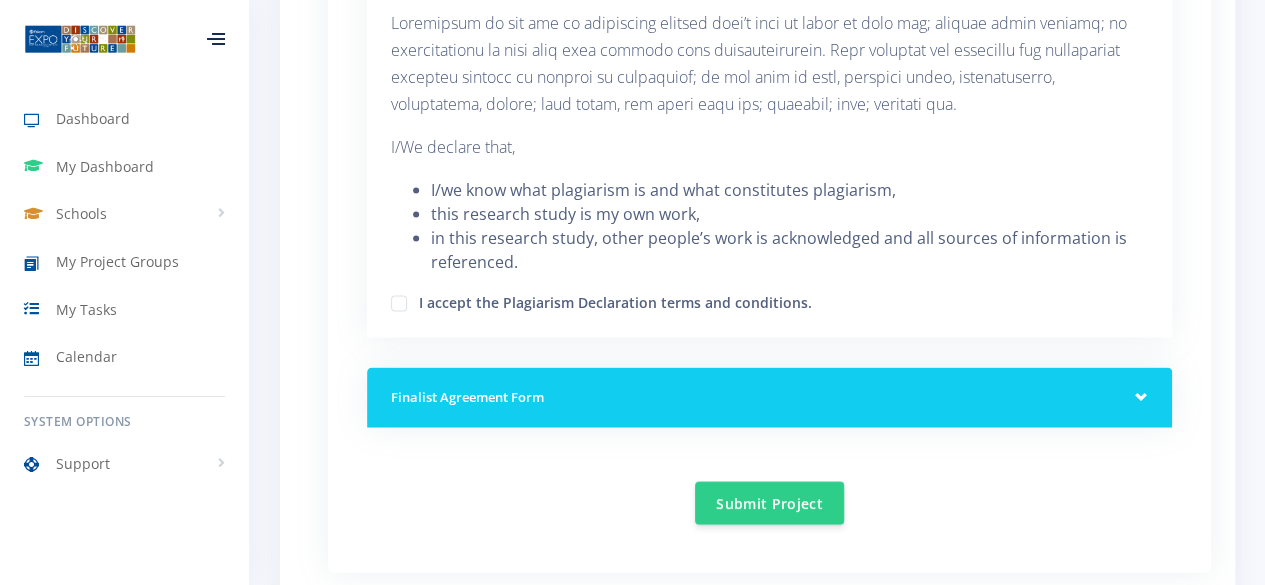 click on "I accept the
Plagiarism
Declaration terms and
conditions." at bounding box center (615, 300) 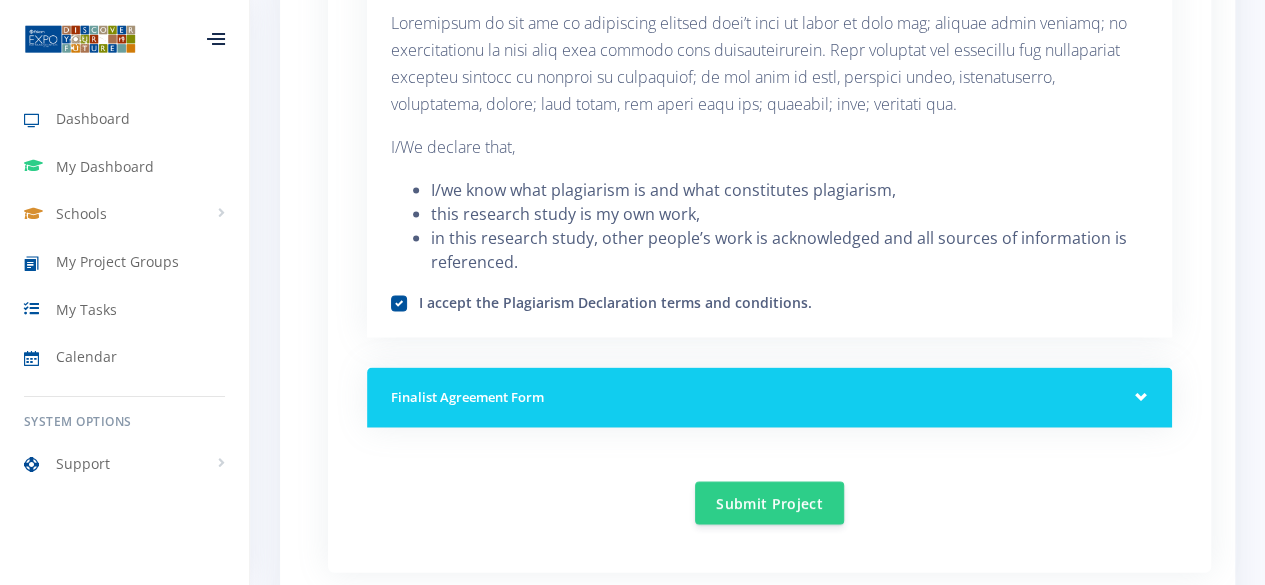 click on "Finalist Agreement
Form" at bounding box center [769, 398] 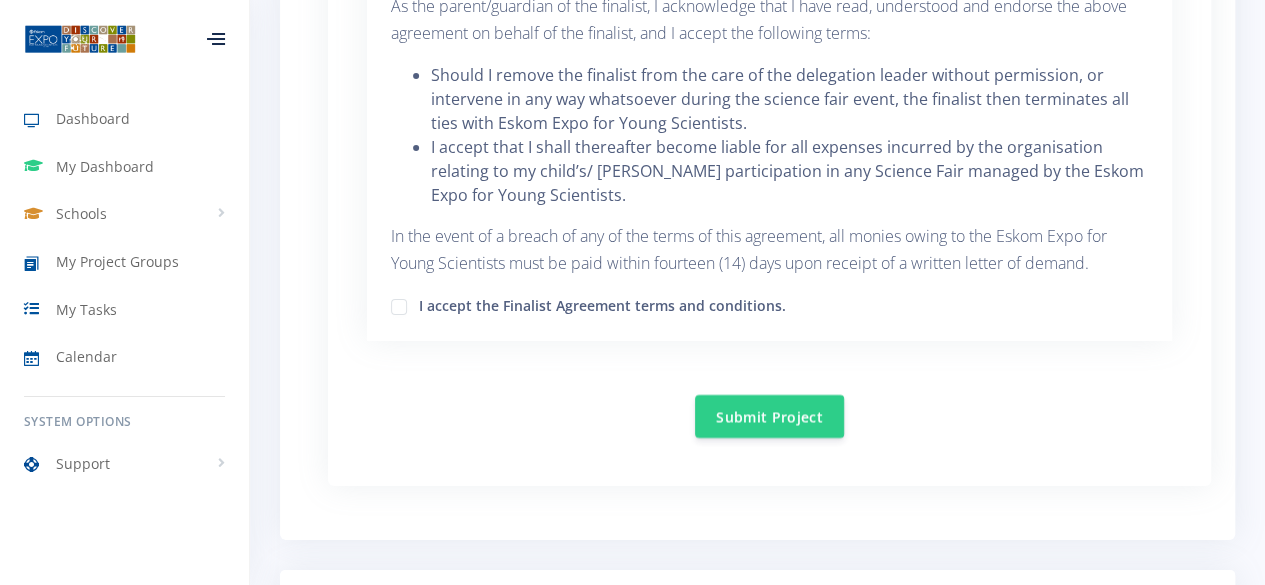 scroll, scrollTop: 3502, scrollLeft: 0, axis: vertical 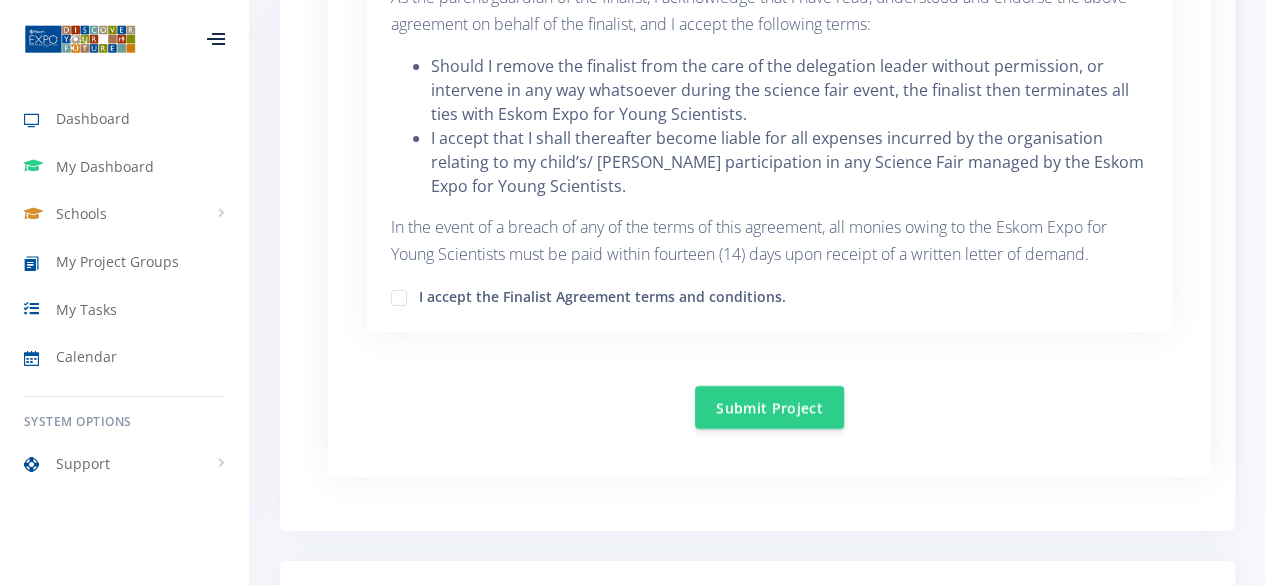 click on "AGREEMENT ENTERED INTO
BETWEEN ESKOM
EXPO FOR YOUNG SCIENTISTS (Eskom Expo)
AND THE
FINALIST
AGREEMENT
TERMS" at bounding box center (769, -388) 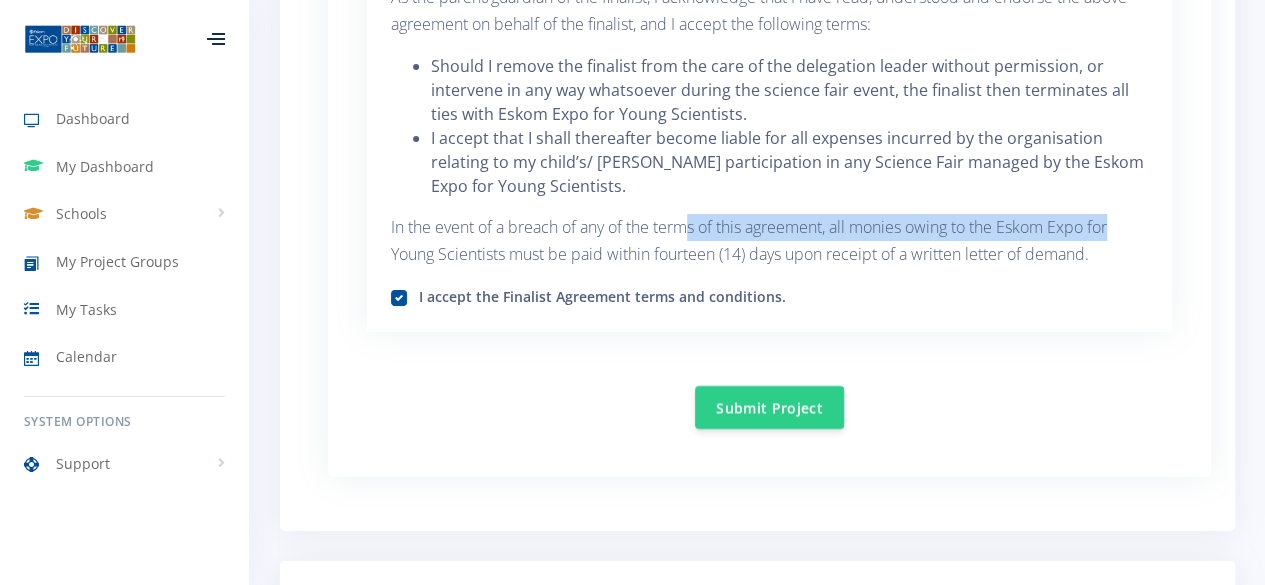 drag, startPoint x: 694, startPoint y: 226, endPoint x: 1119, endPoint y: 221, distance: 425.02942 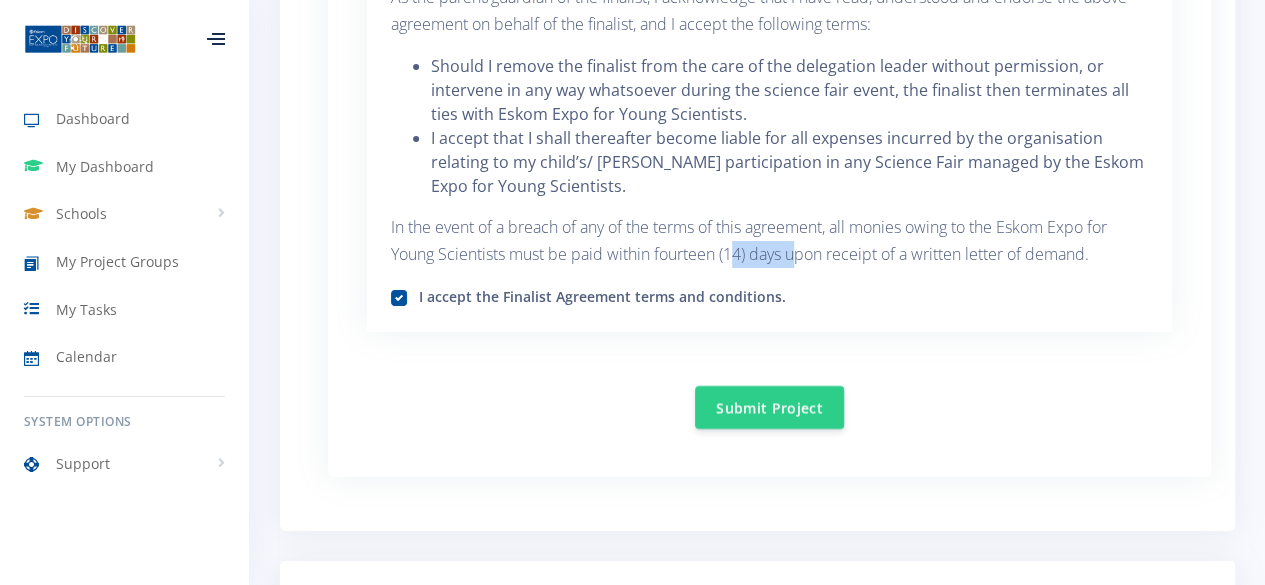 drag, startPoint x: 737, startPoint y: 259, endPoint x: 862, endPoint y: 261, distance: 125.016 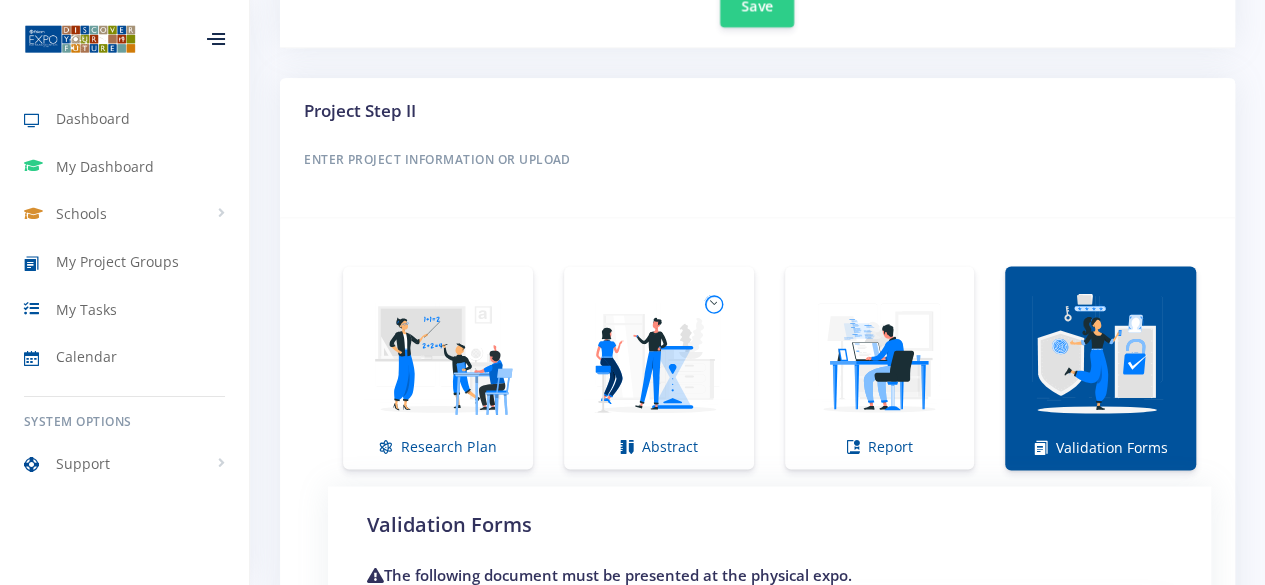 scroll, scrollTop: 1256, scrollLeft: 0, axis: vertical 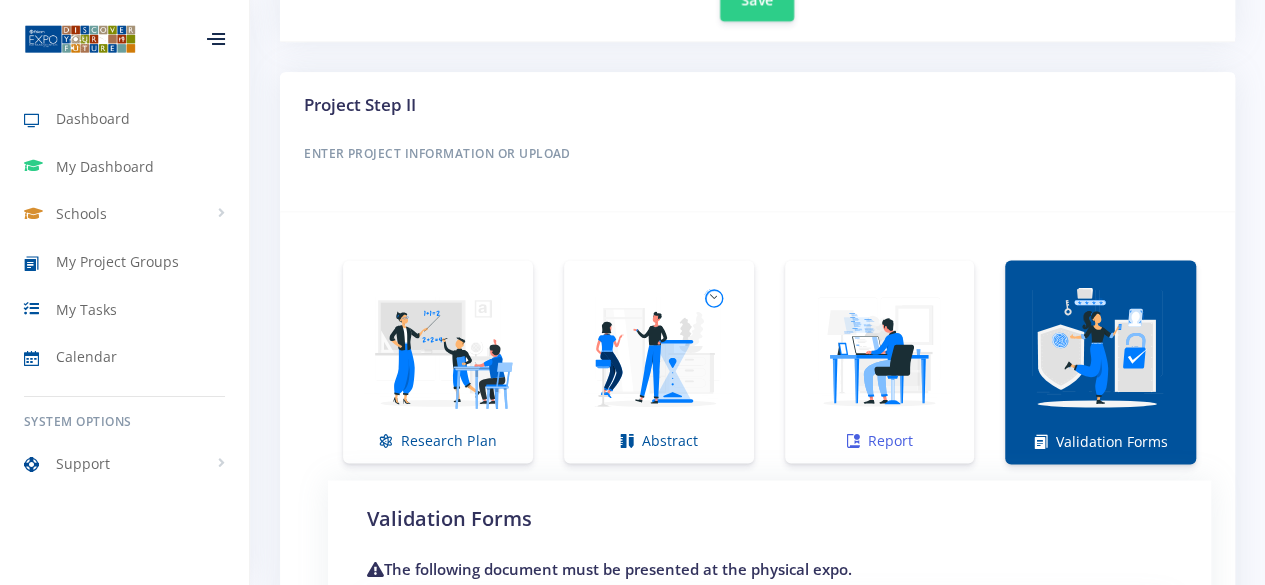 click at bounding box center [880, 351] 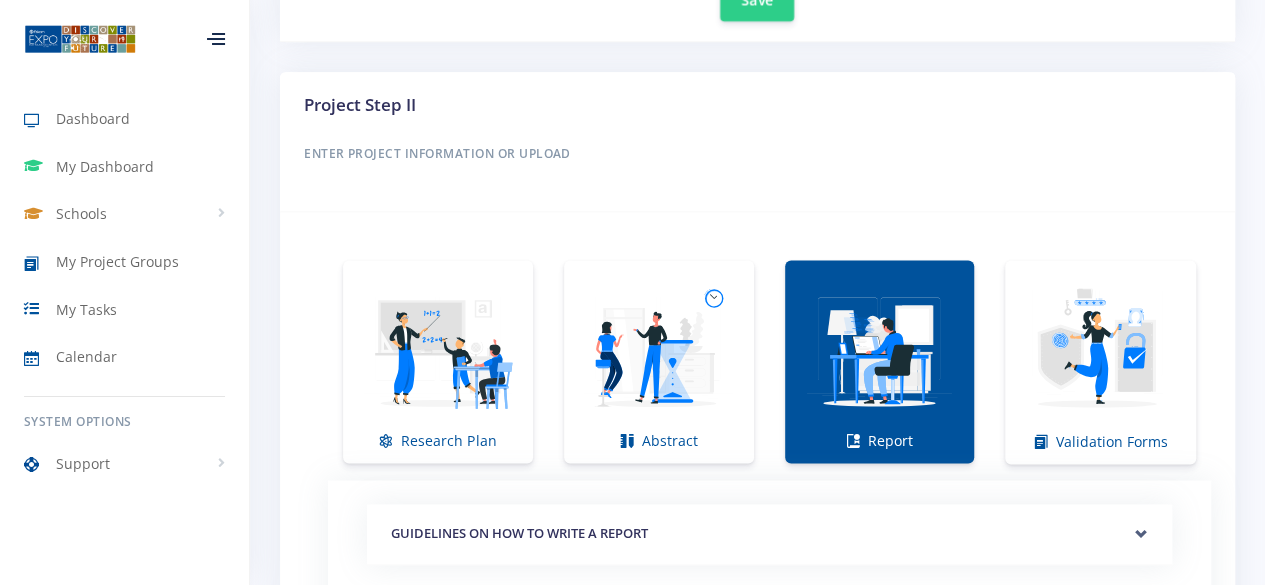 click on "Validation Forms" at bounding box center [1100, 362] 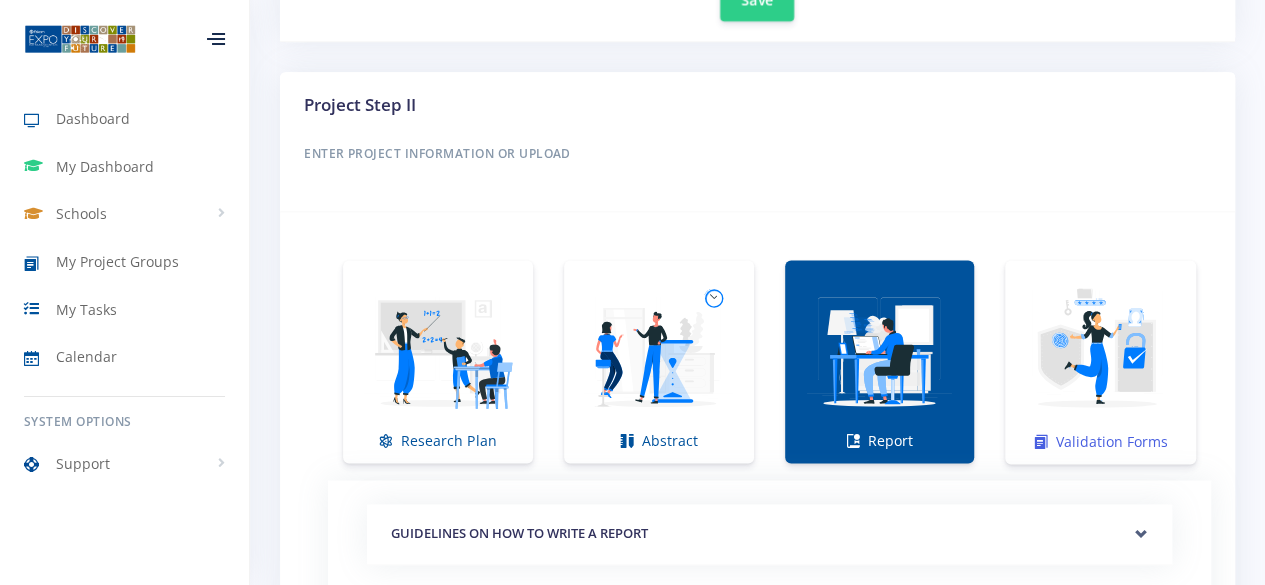click at bounding box center (1100, 351) 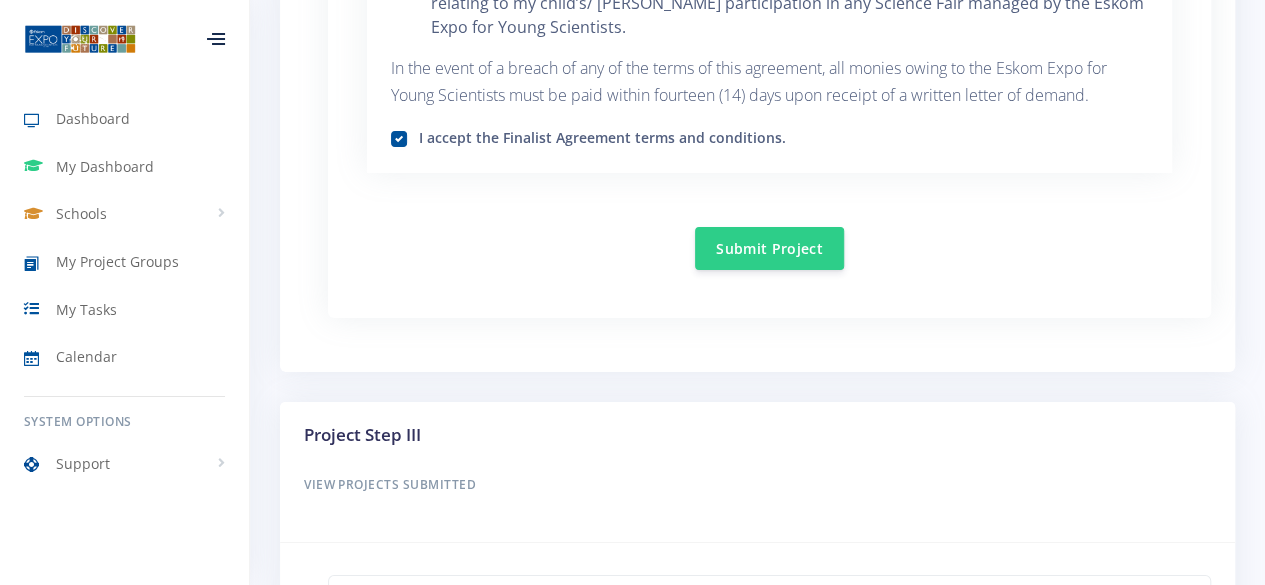 scroll, scrollTop: 3705, scrollLeft: 0, axis: vertical 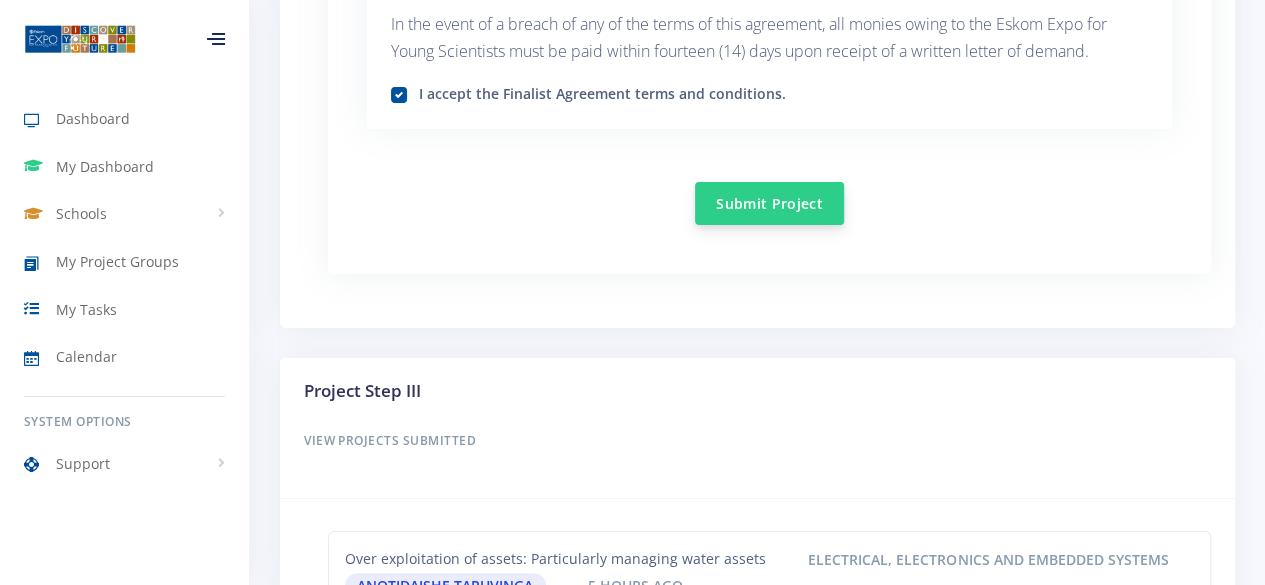 click on "Submit Project" at bounding box center (769, 203) 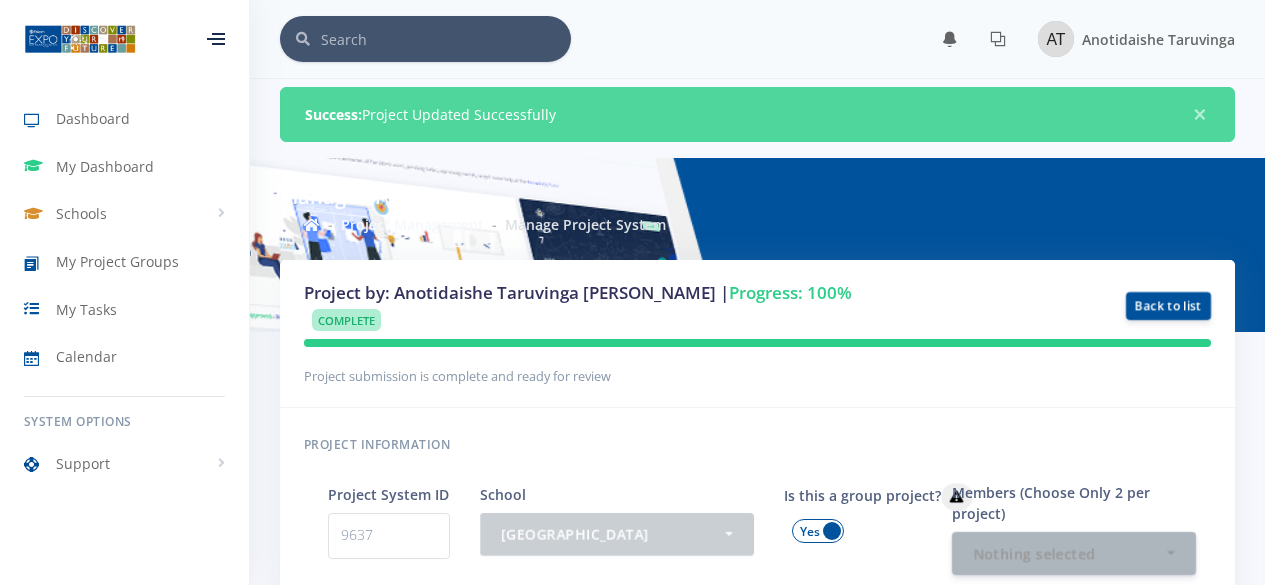 scroll, scrollTop: 0, scrollLeft: 0, axis: both 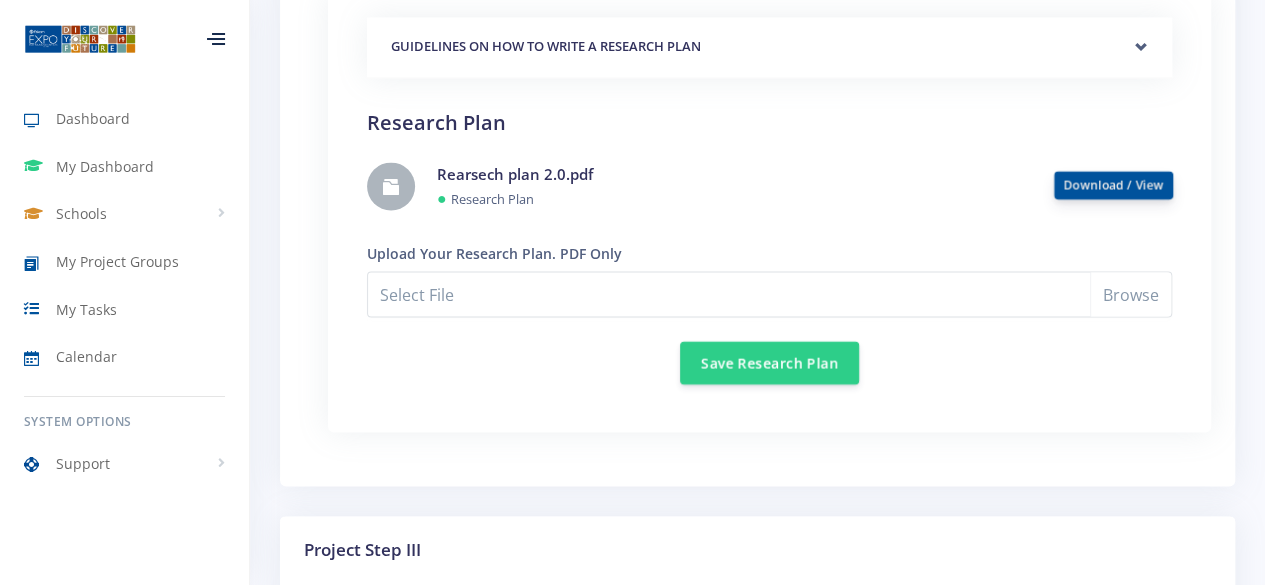 click on "Download
/ View" at bounding box center (1113, 184) 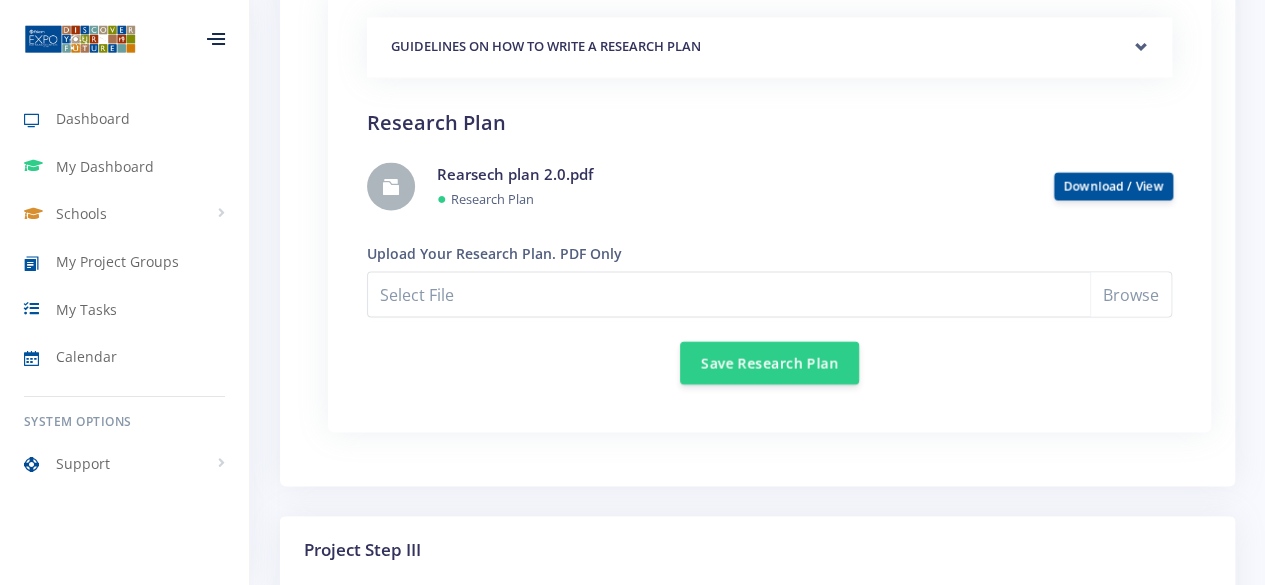 scroll, scrollTop: 1743, scrollLeft: 0, axis: vertical 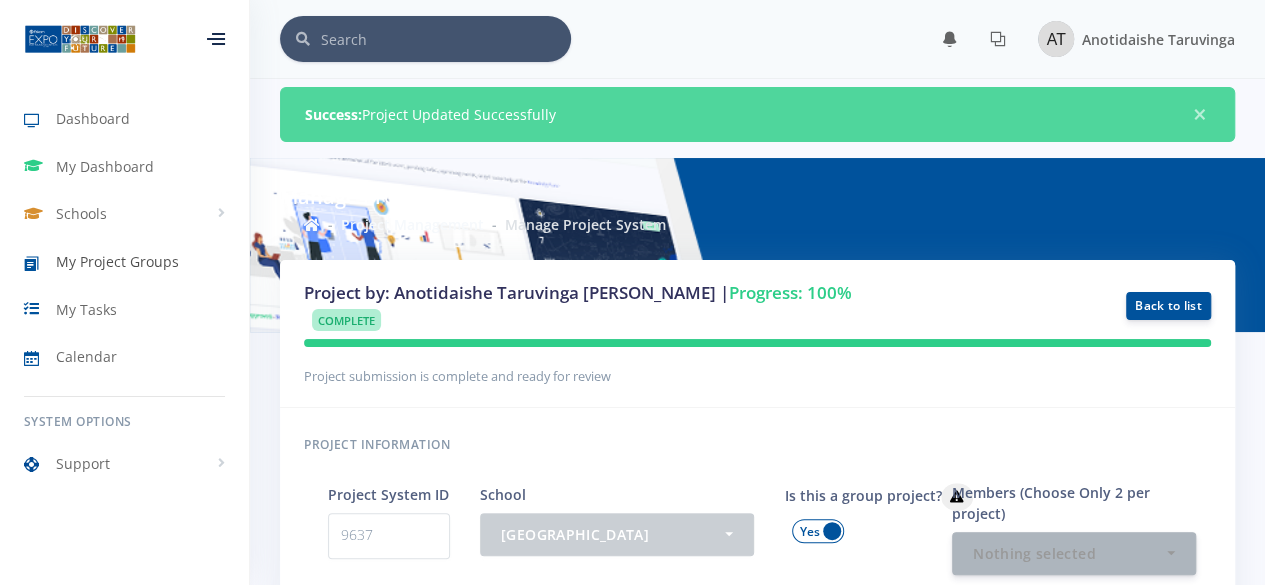 click at bounding box center (40, 264) 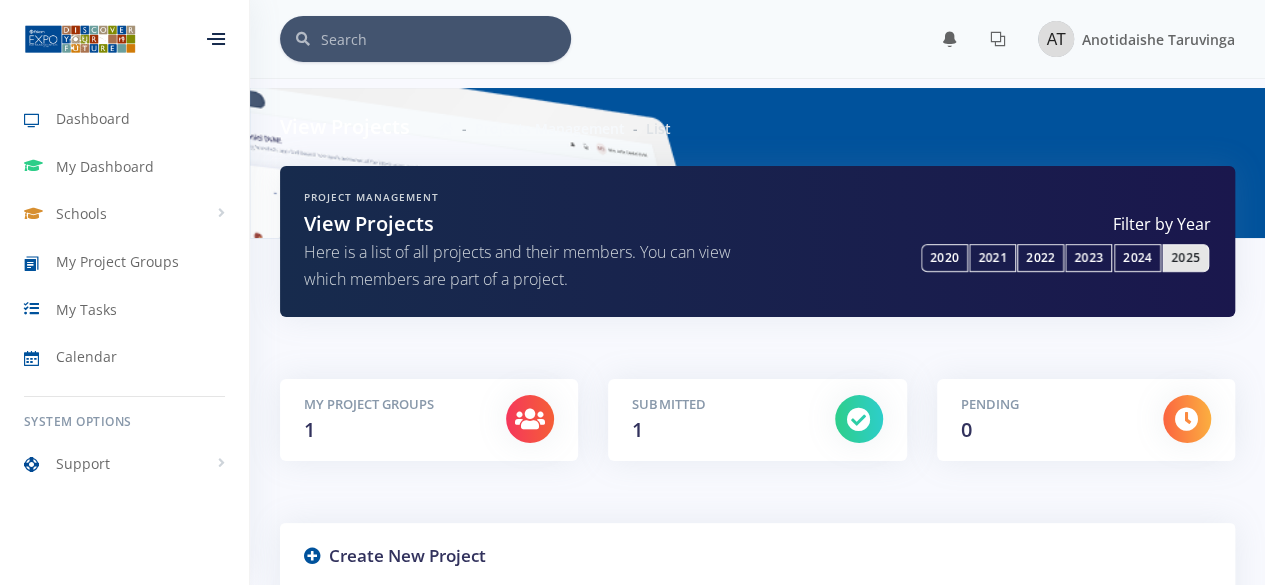 scroll, scrollTop: 0, scrollLeft: 0, axis: both 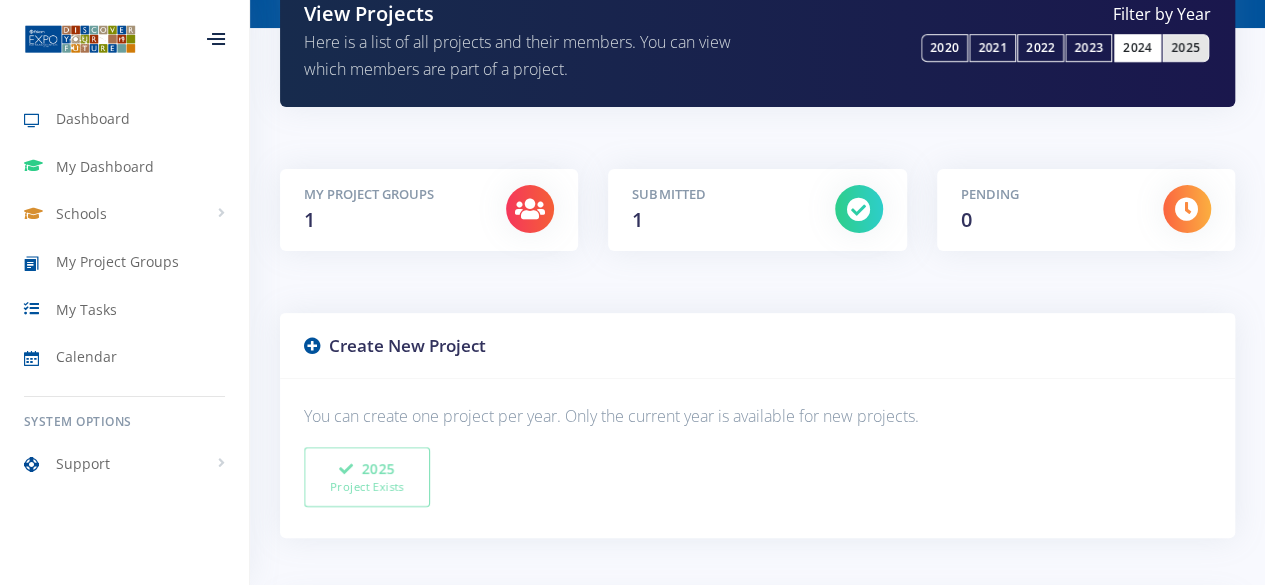 click on "2024" at bounding box center (1137, 48) 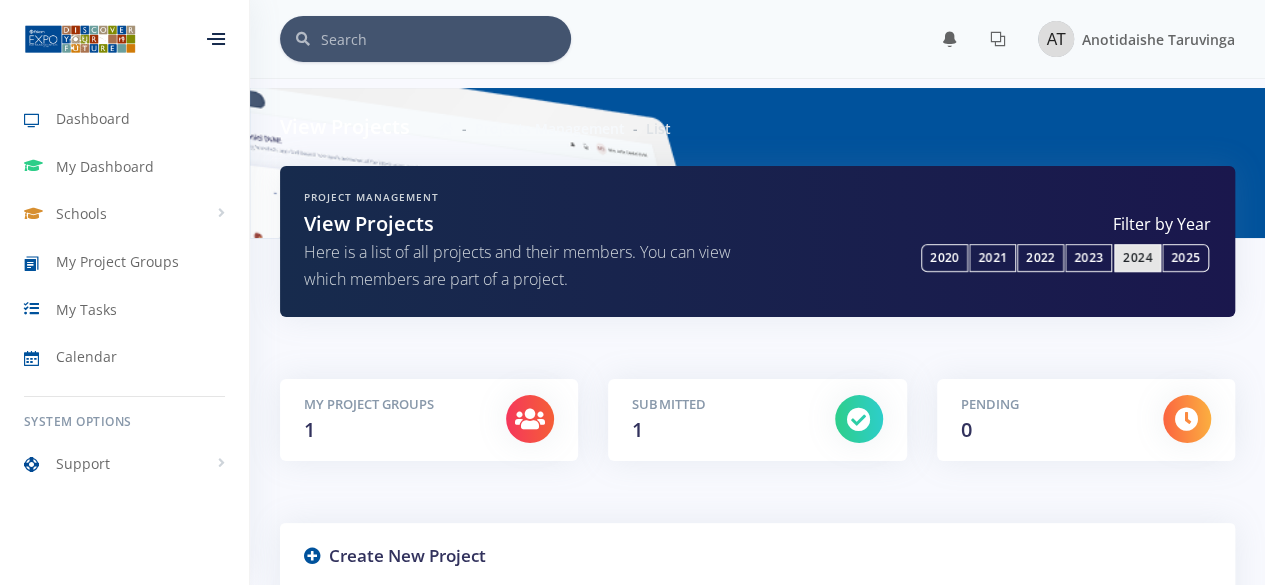 scroll, scrollTop: 0, scrollLeft: 0, axis: both 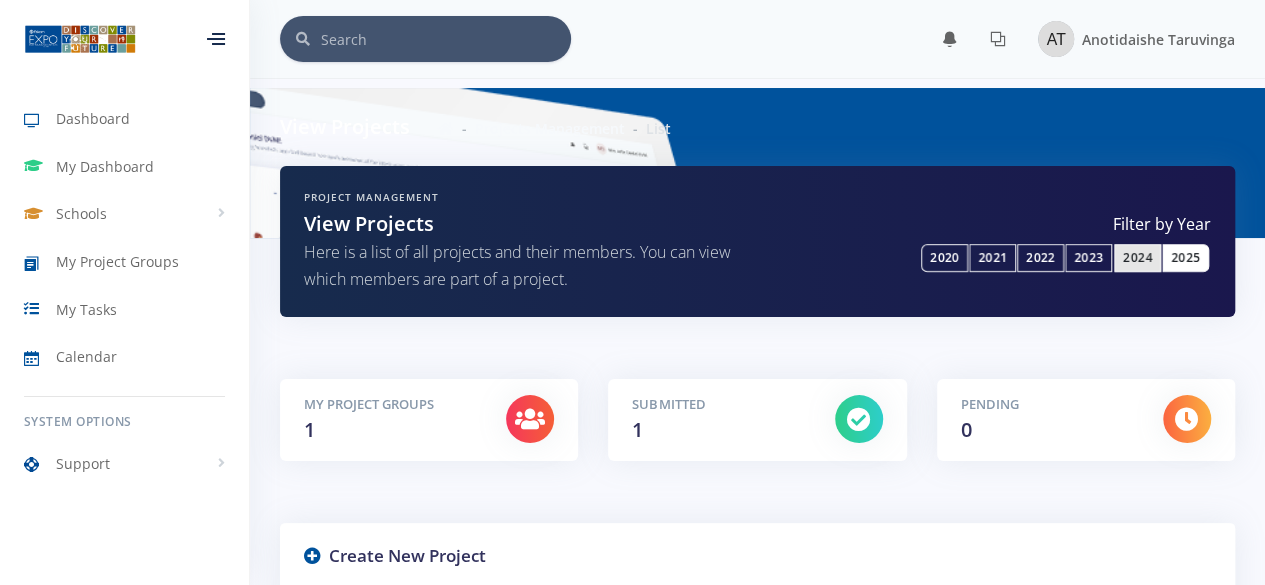 click on "2025" at bounding box center [1185, 258] 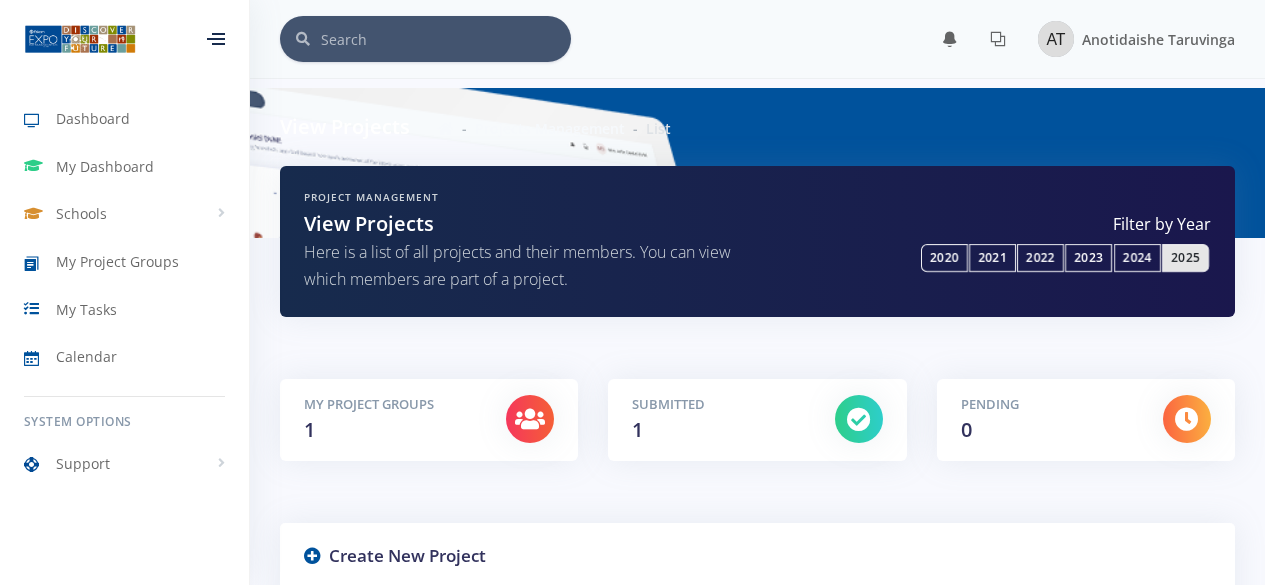 scroll, scrollTop: 55, scrollLeft: 0, axis: vertical 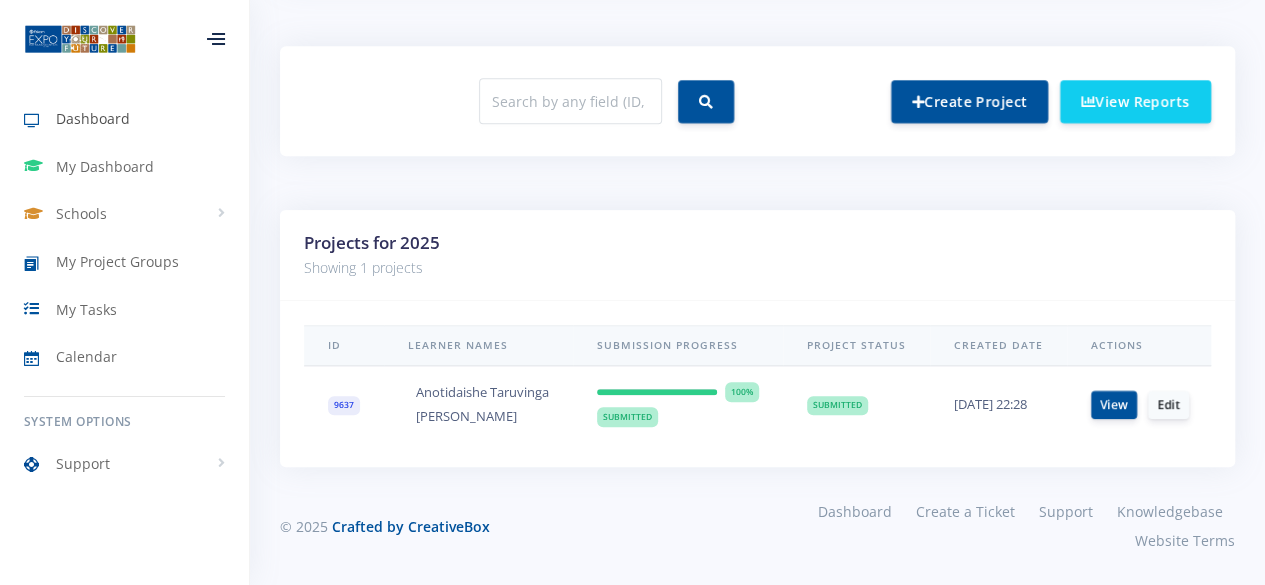 click on "Dashboard" at bounding box center (93, 118) 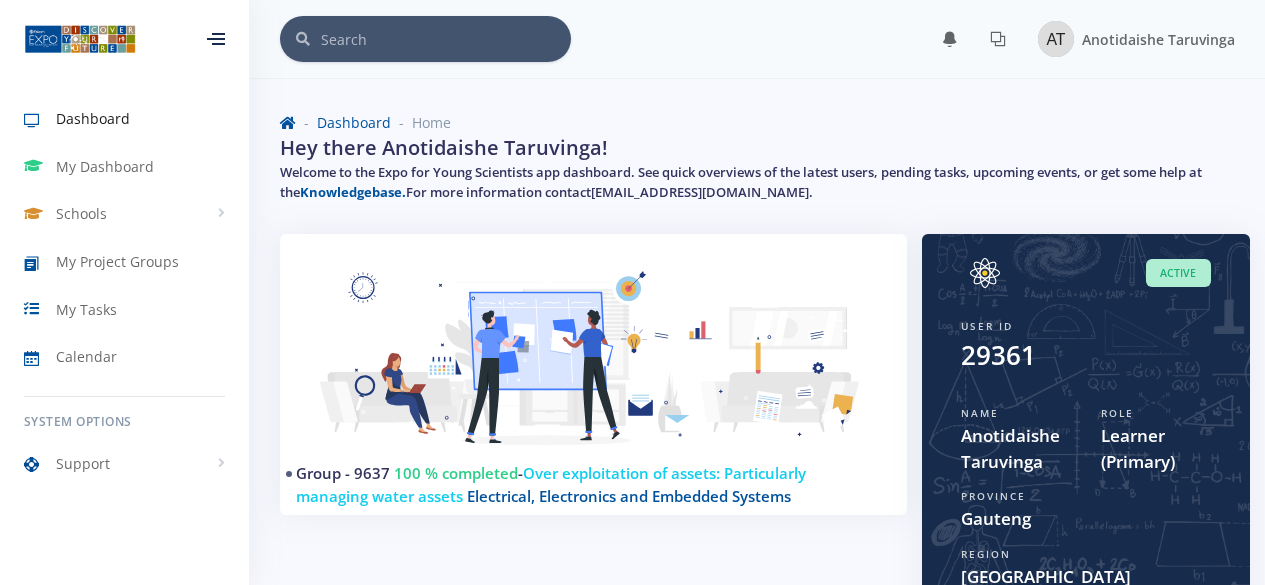 scroll, scrollTop: 0, scrollLeft: 0, axis: both 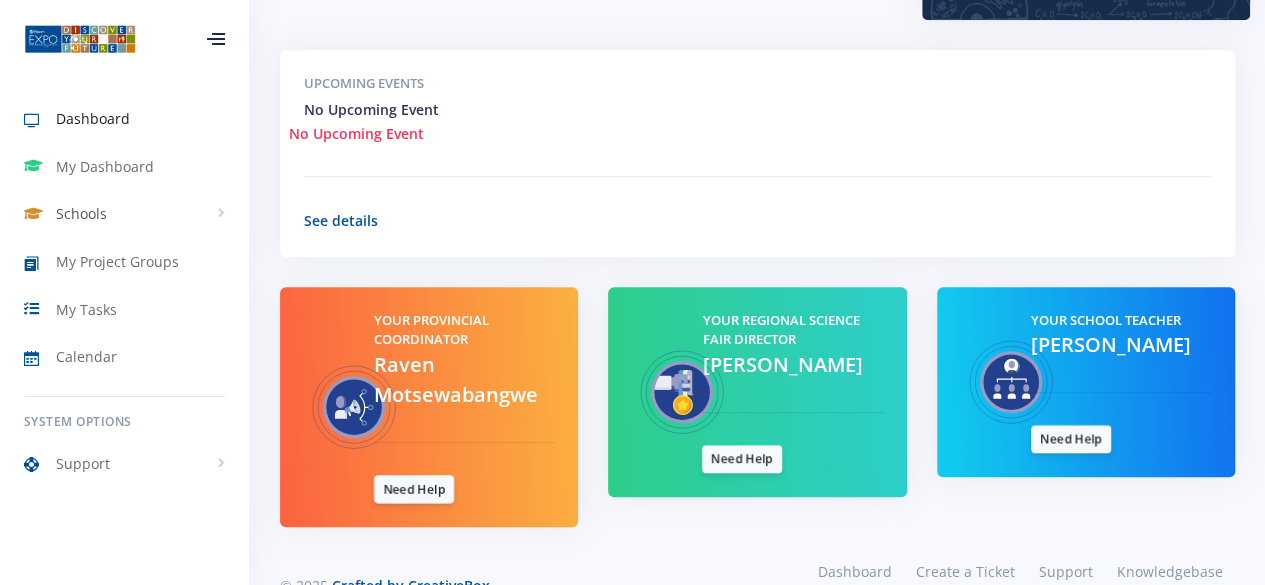 click on "Schools" at bounding box center [124, 214] 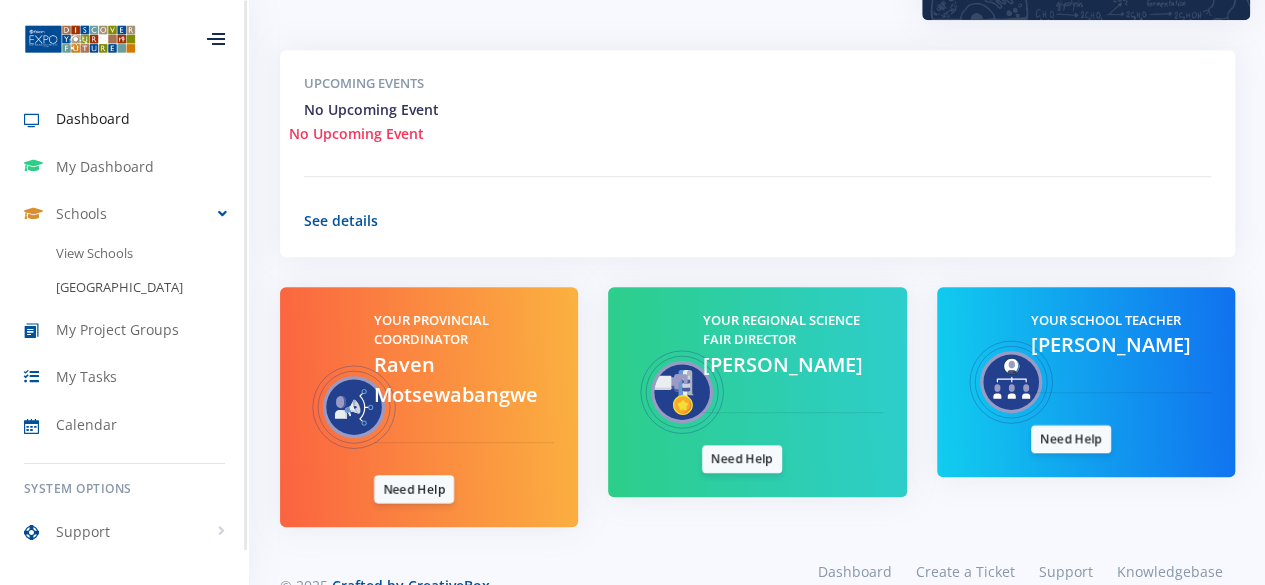 click on "[GEOGRAPHIC_DATA]" at bounding box center [124, 288] 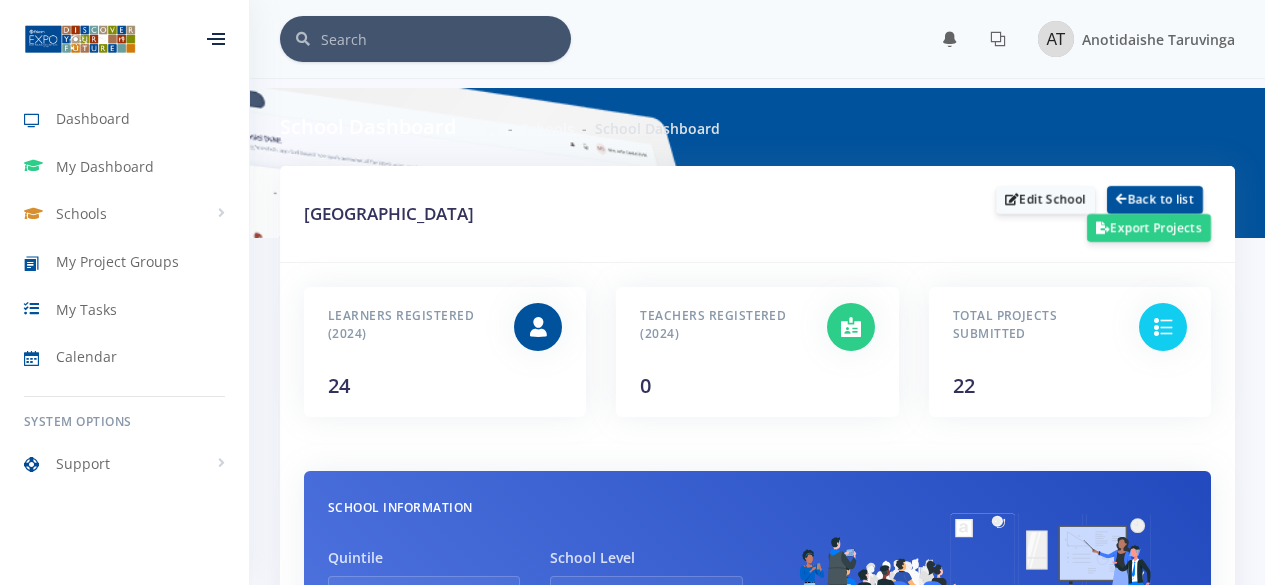 scroll, scrollTop: 0, scrollLeft: 0, axis: both 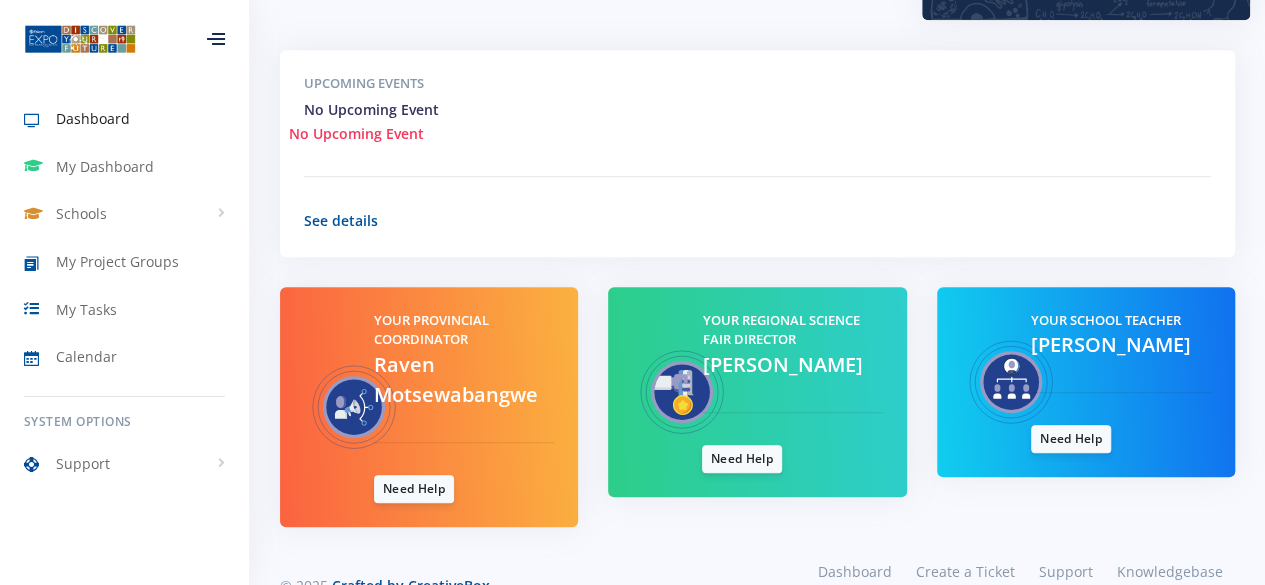 drag, startPoint x: 0, startPoint y: 0, endPoint x: 1279, endPoint y: 391, distance: 1337.4312 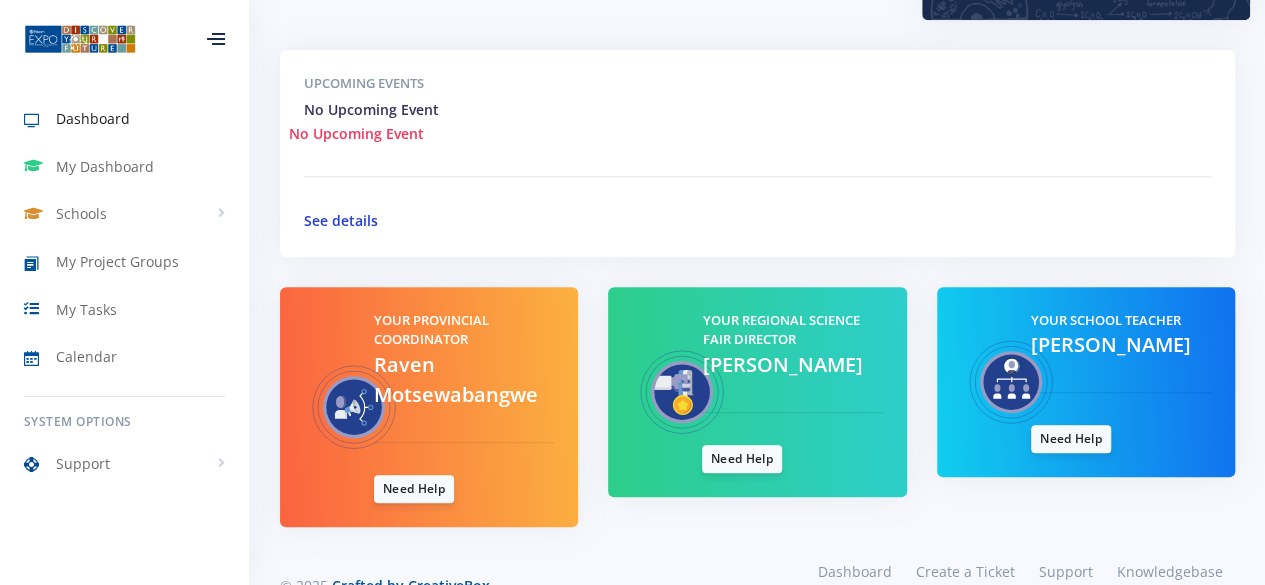 click on "See details" at bounding box center (341, 220) 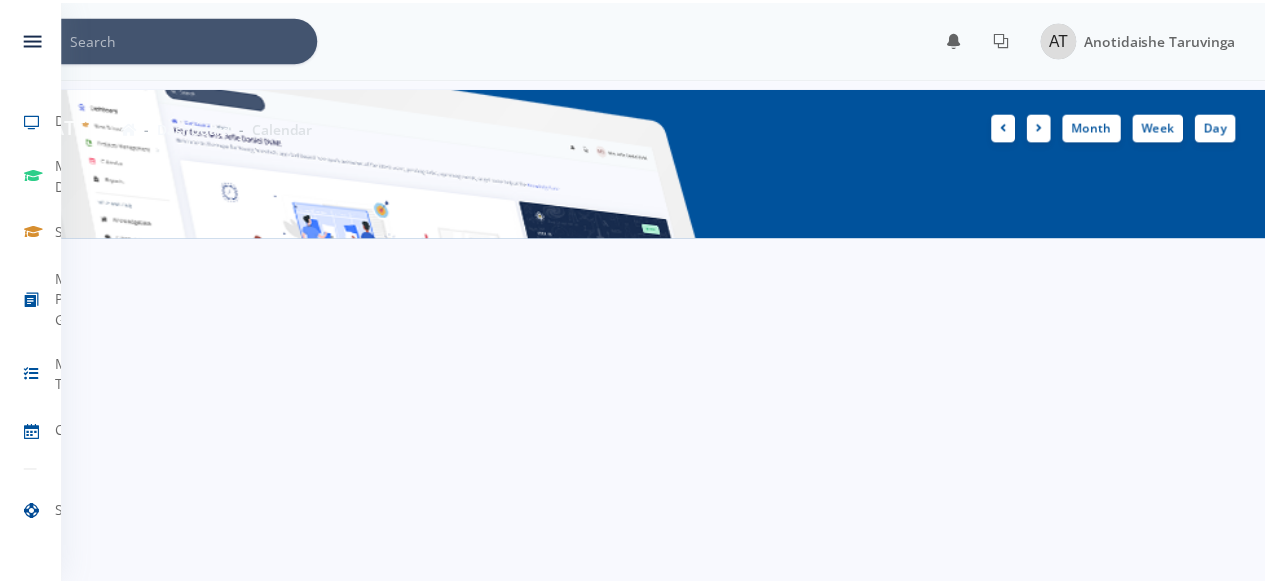 scroll, scrollTop: 0, scrollLeft: 0, axis: both 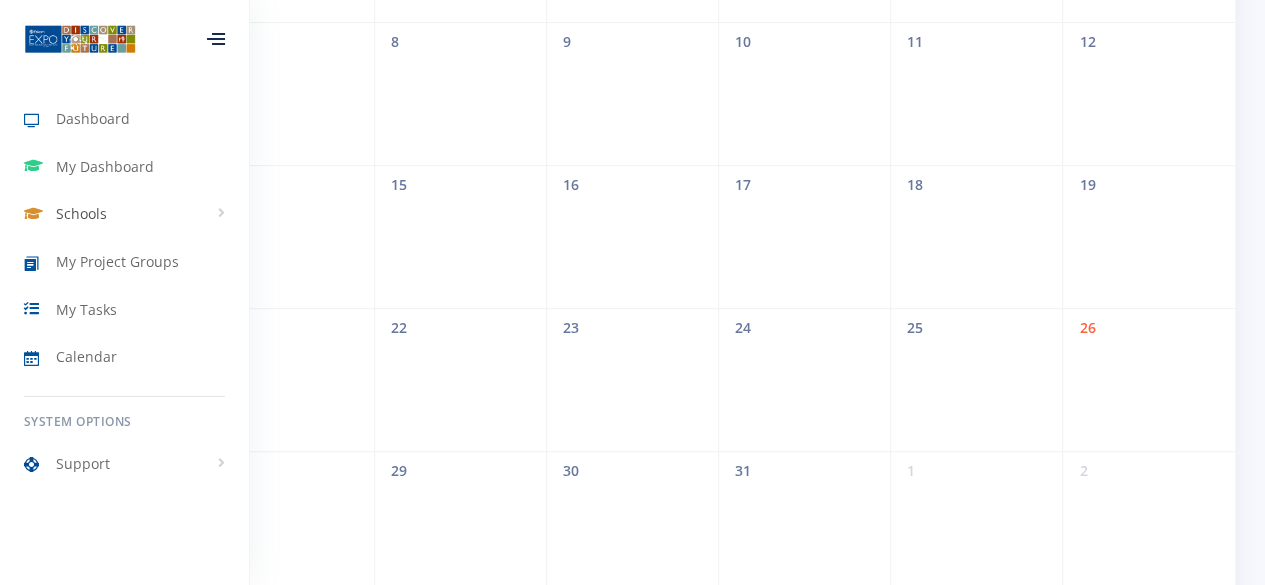 click on "Schools" at bounding box center [81, 213] 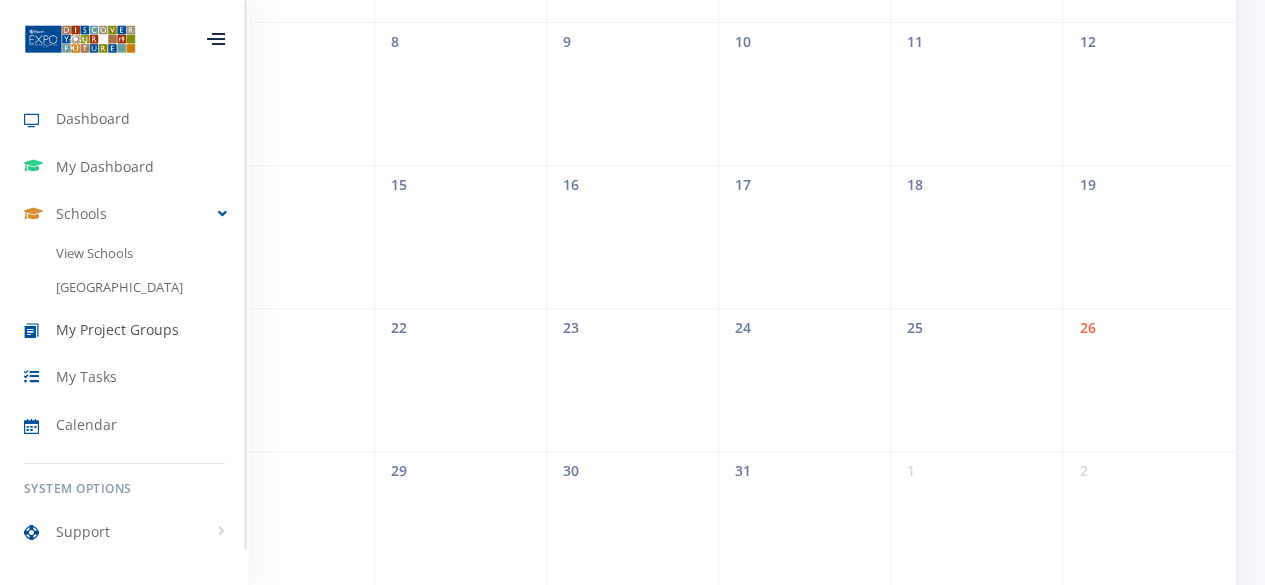 click on "My Project Groups" at bounding box center (117, 329) 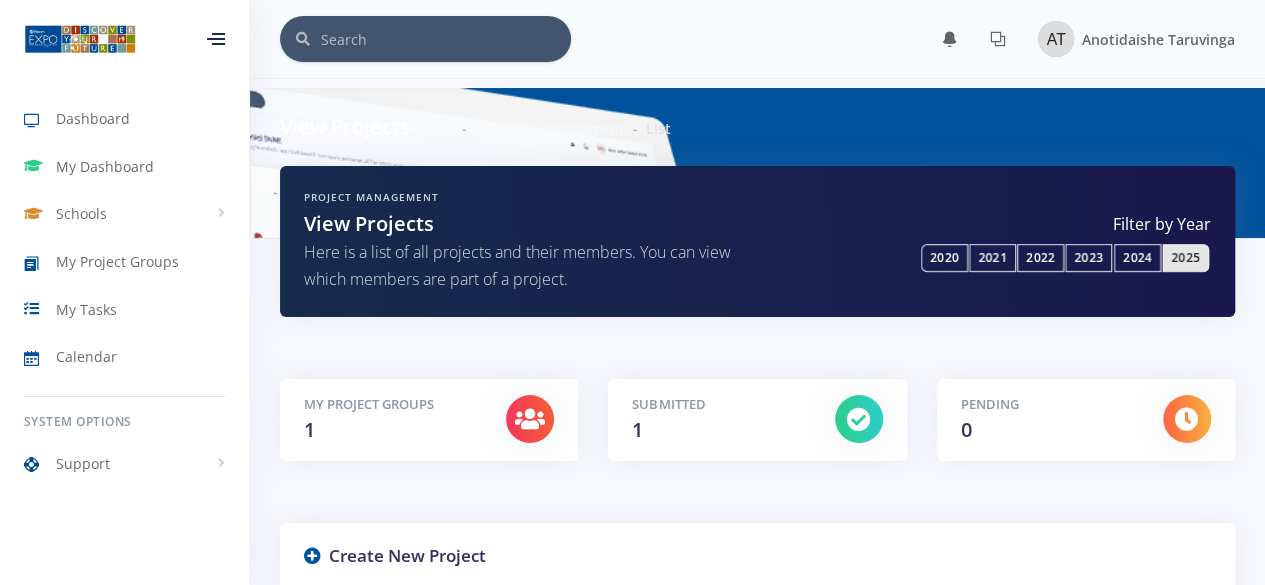scroll, scrollTop: 0, scrollLeft: 0, axis: both 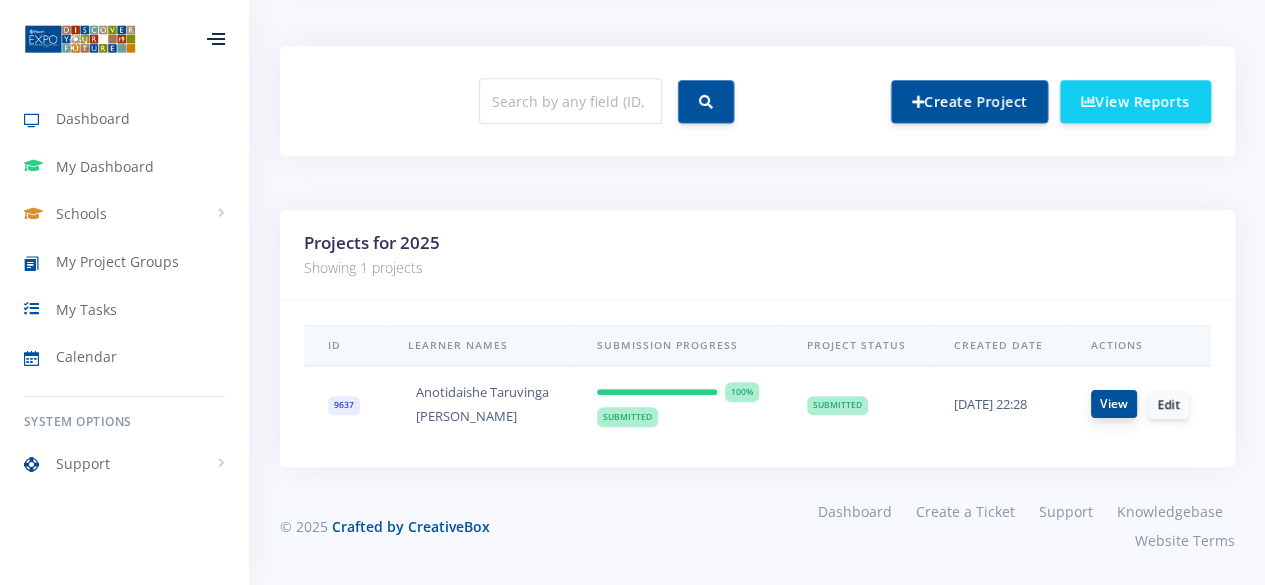 click on "View" at bounding box center (1114, 404) 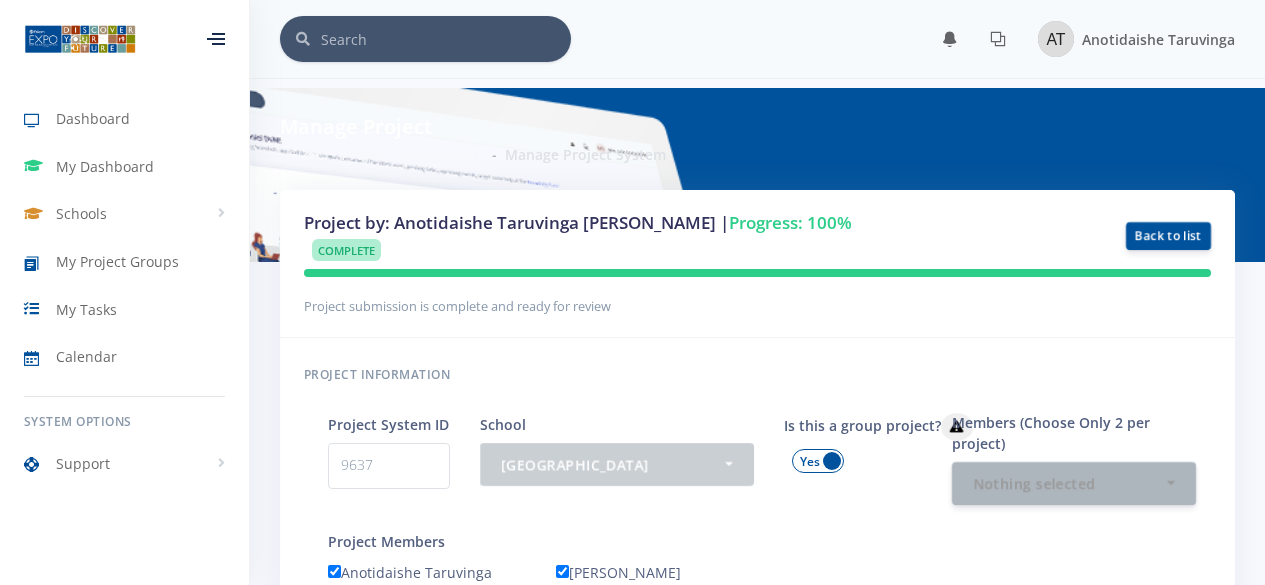 scroll, scrollTop: 0, scrollLeft: 0, axis: both 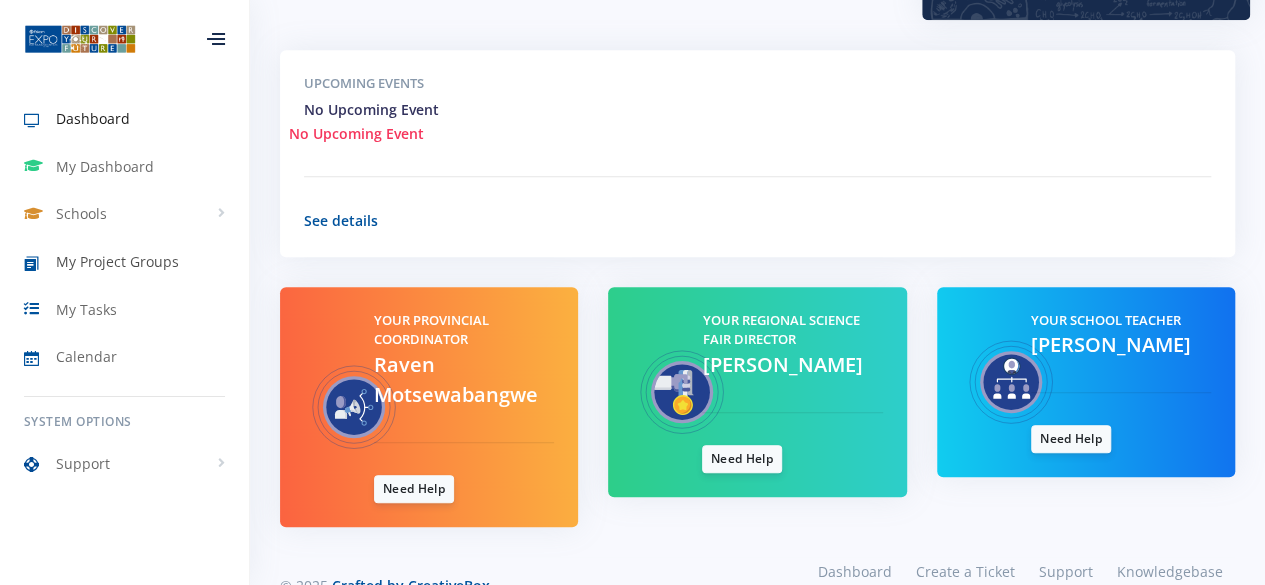 click on "My Project Groups" at bounding box center (117, 261) 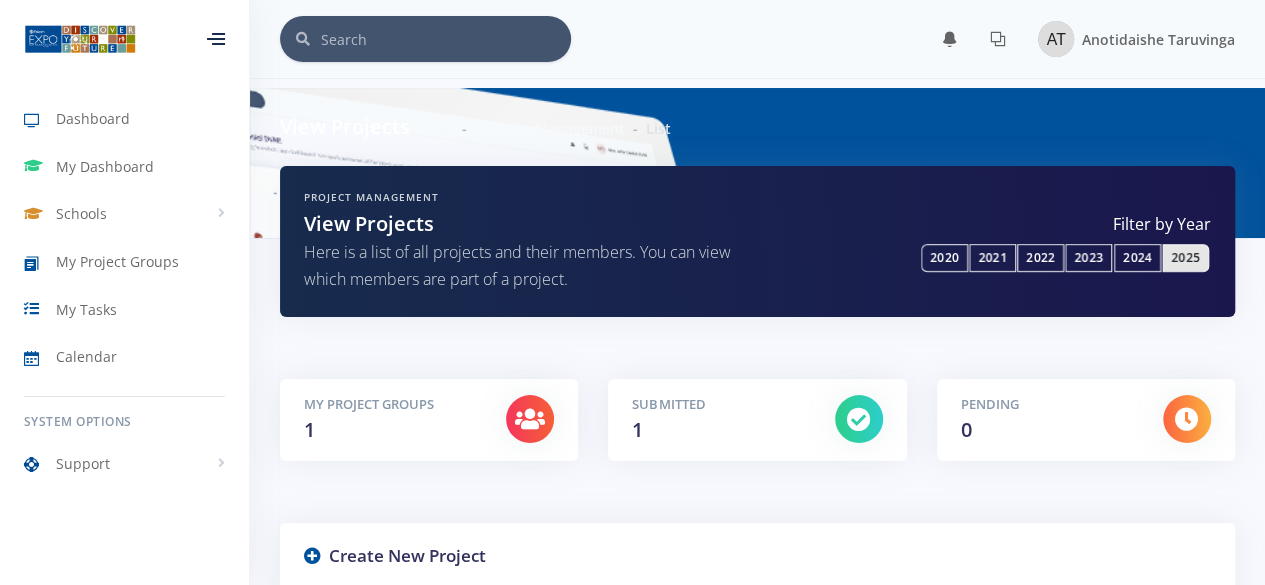 scroll, scrollTop: 0, scrollLeft: 0, axis: both 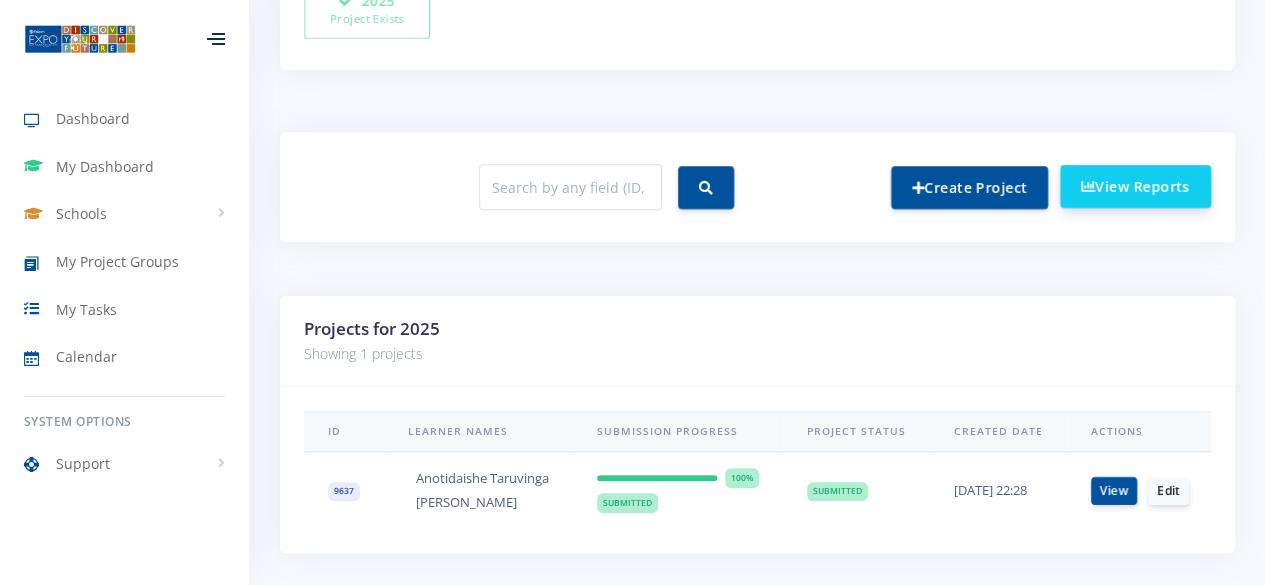 click on "View Reports" at bounding box center (1135, 186) 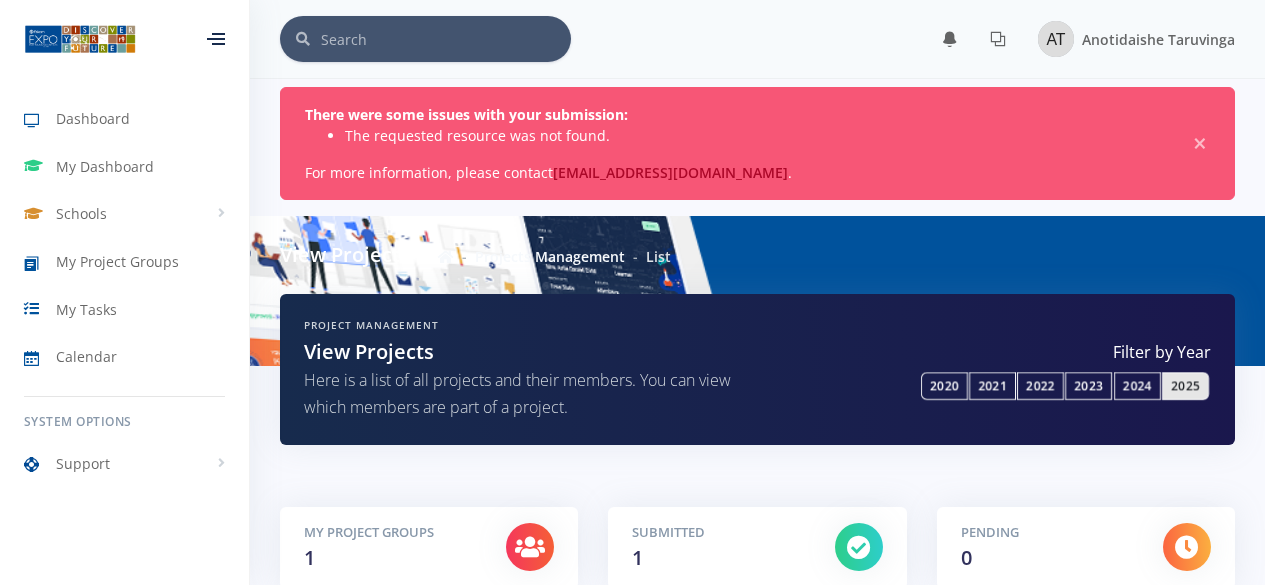 scroll, scrollTop: 0, scrollLeft: 0, axis: both 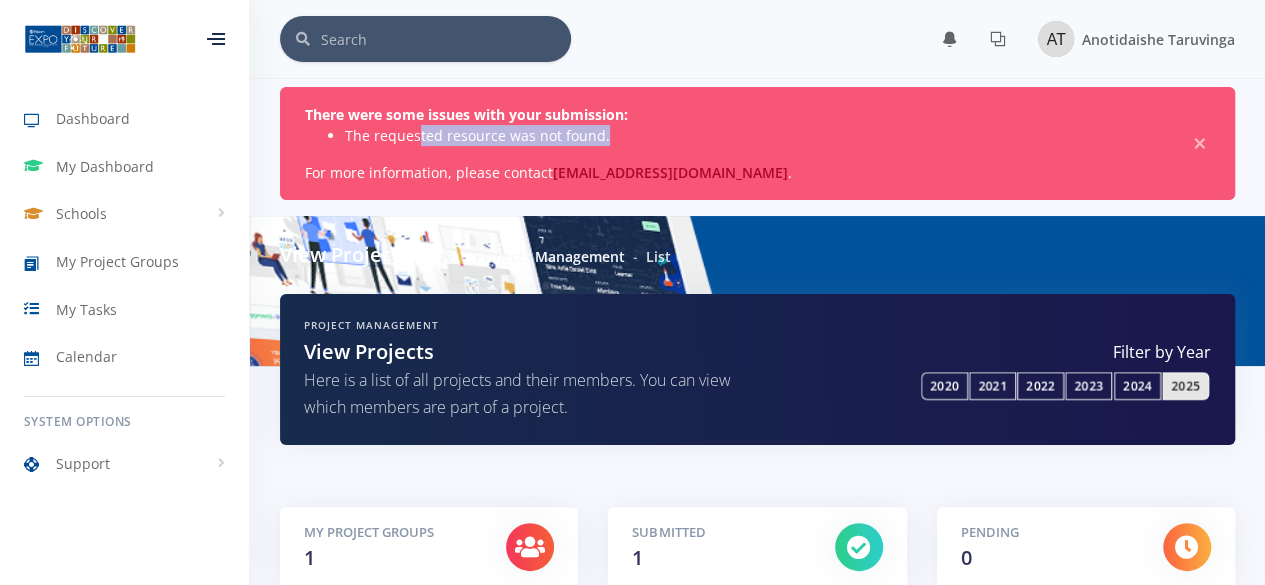 drag, startPoint x: 416, startPoint y: 129, endPoint x: 616, endPoint y: 143, distance: 200.4894 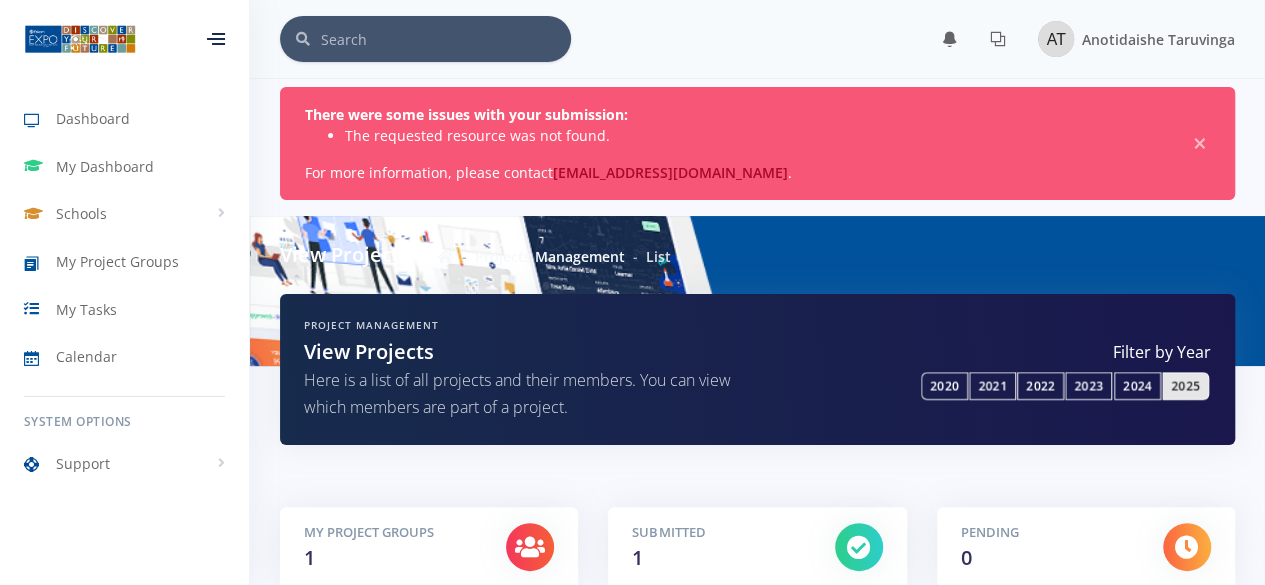 click on "There were some issues with your submission:
The requested resource was not found.
For more information, please contact  support@exposcience.co.za .
×" at bounding box center (757, 143) 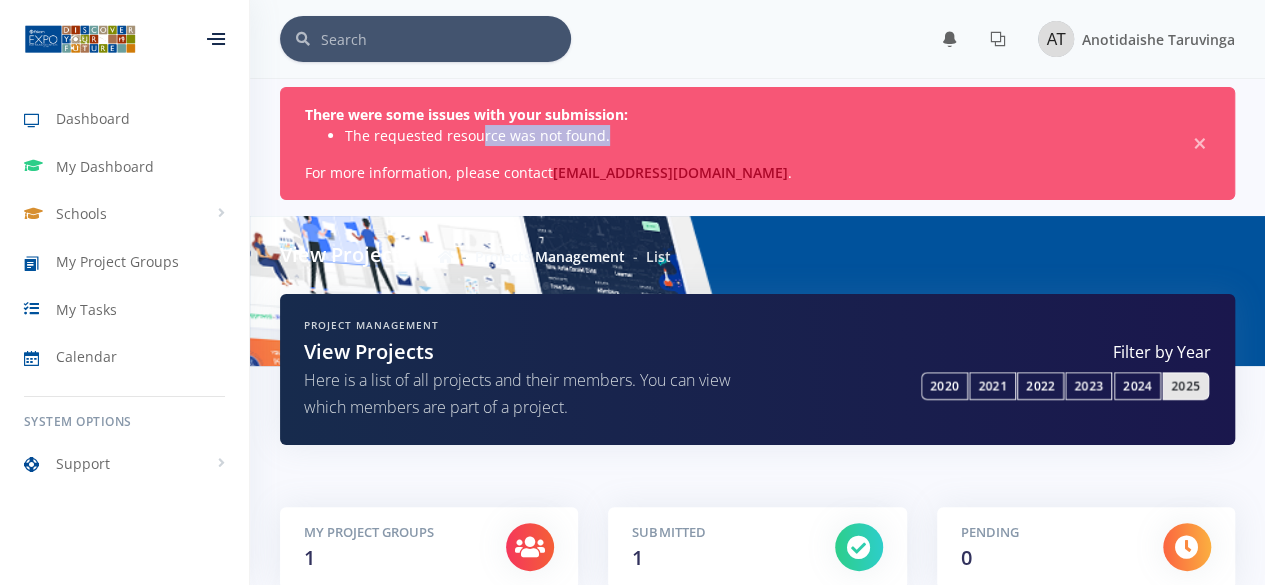 drag, startPoint x: 483, startPoint y: 133, endPoint x: 631, endPoint y: 141, distance: 148.21606 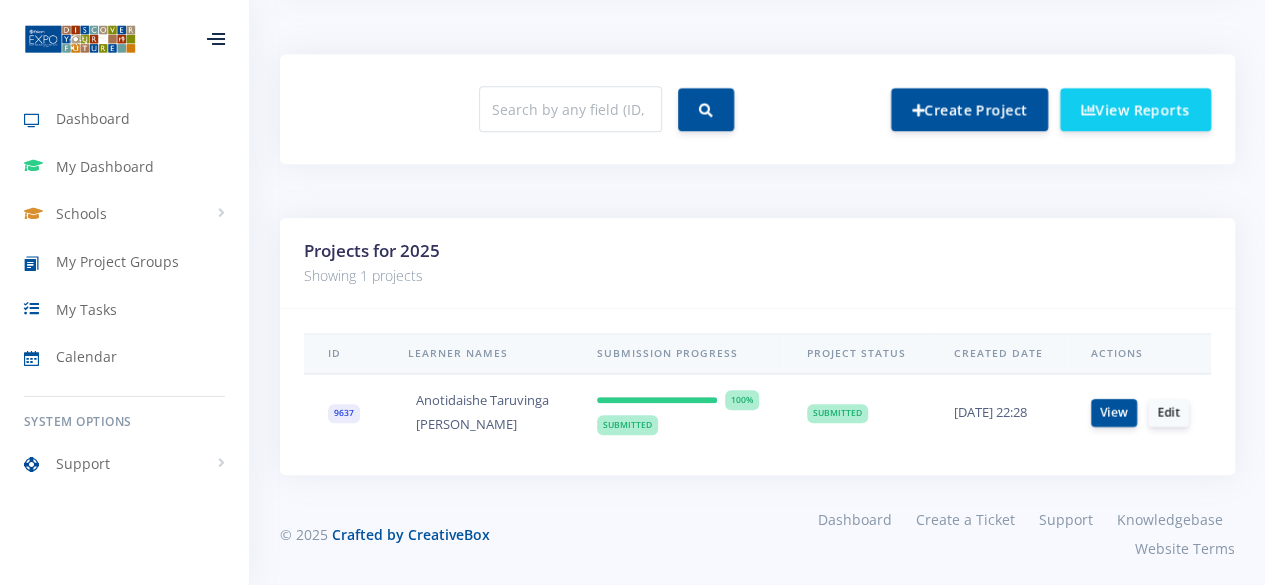 scroll, scrollTop: 898, scrollLeft: 0, axis: vertical 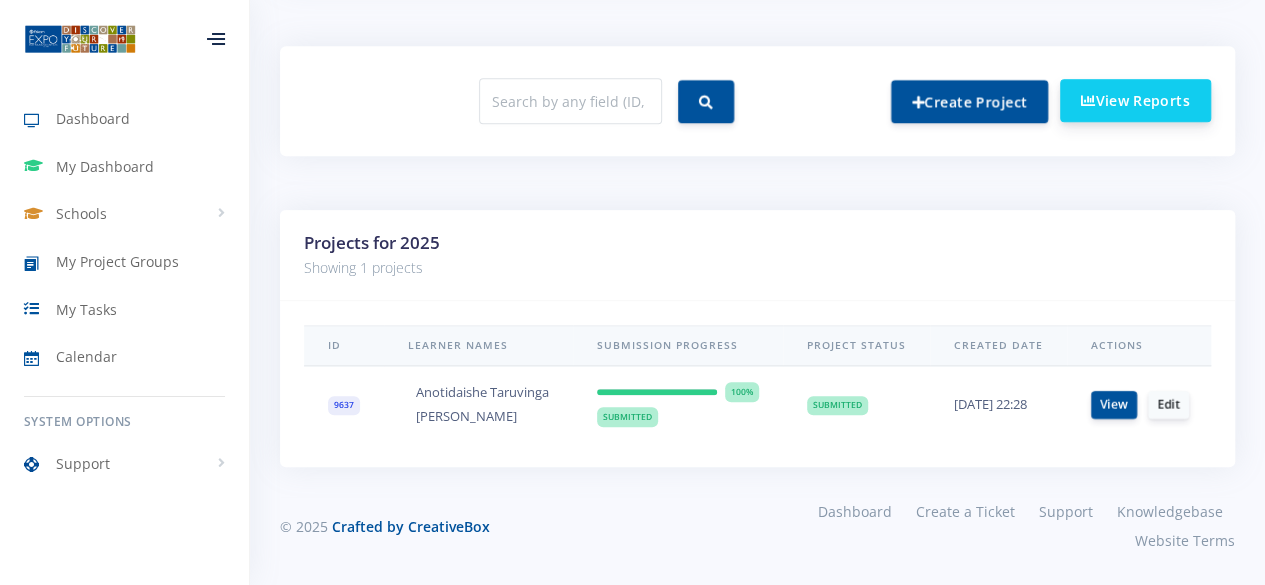 click on "View Reports" at bounding box center (1135, 100) 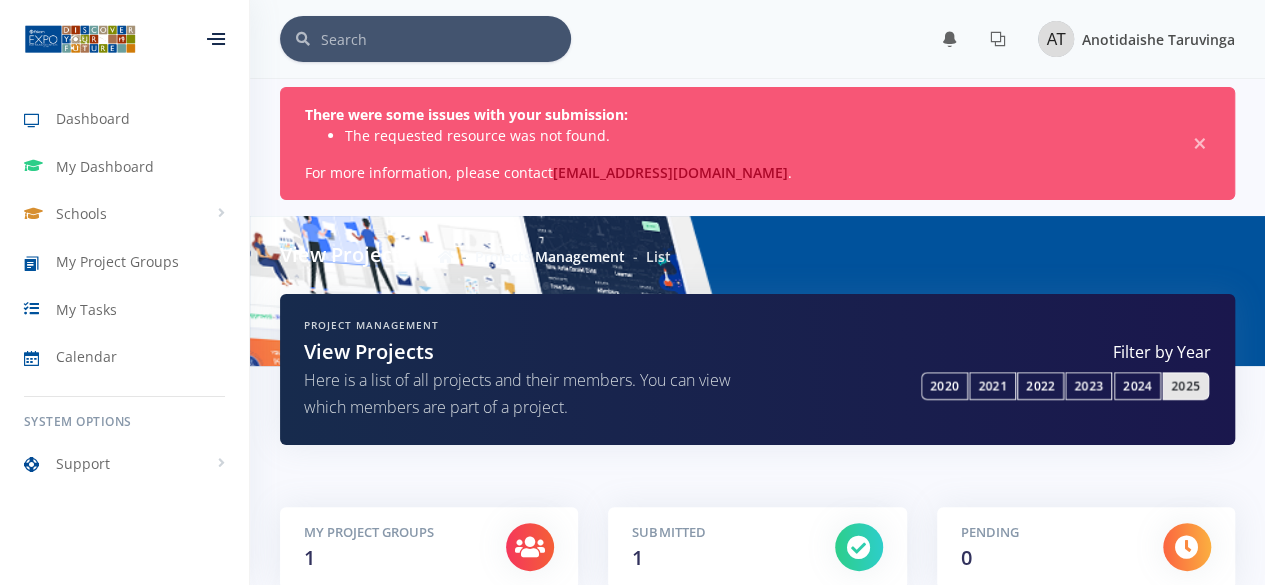 scroll, scrollTop: 0, scrollLeft: 0, axis: both 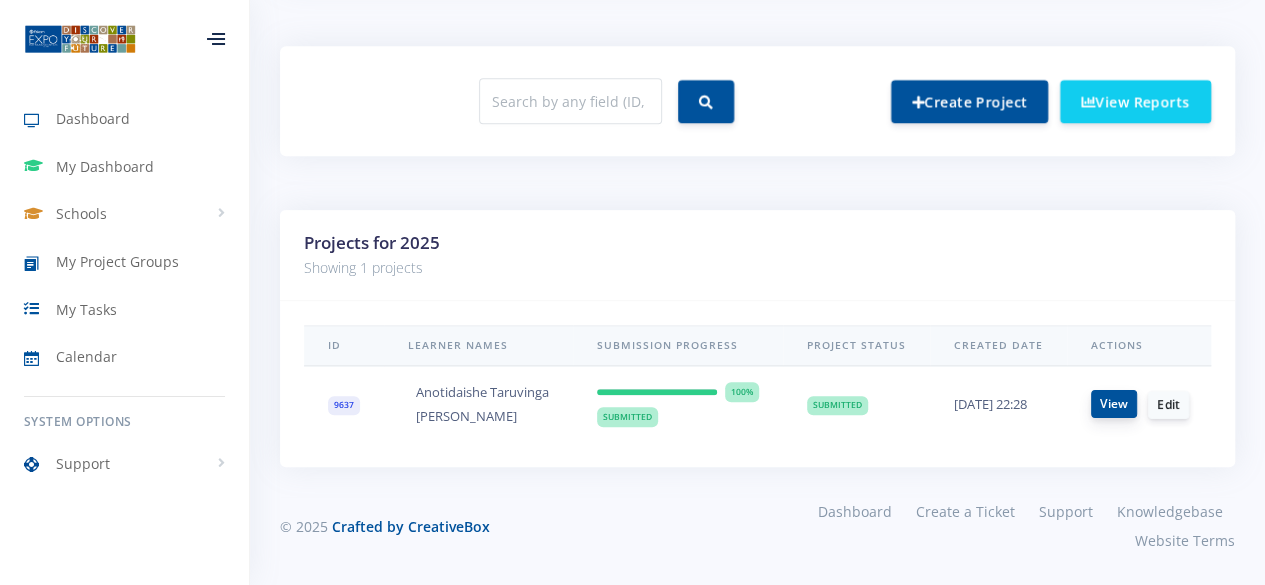 click on "View" at bounding box center (1114, 404) 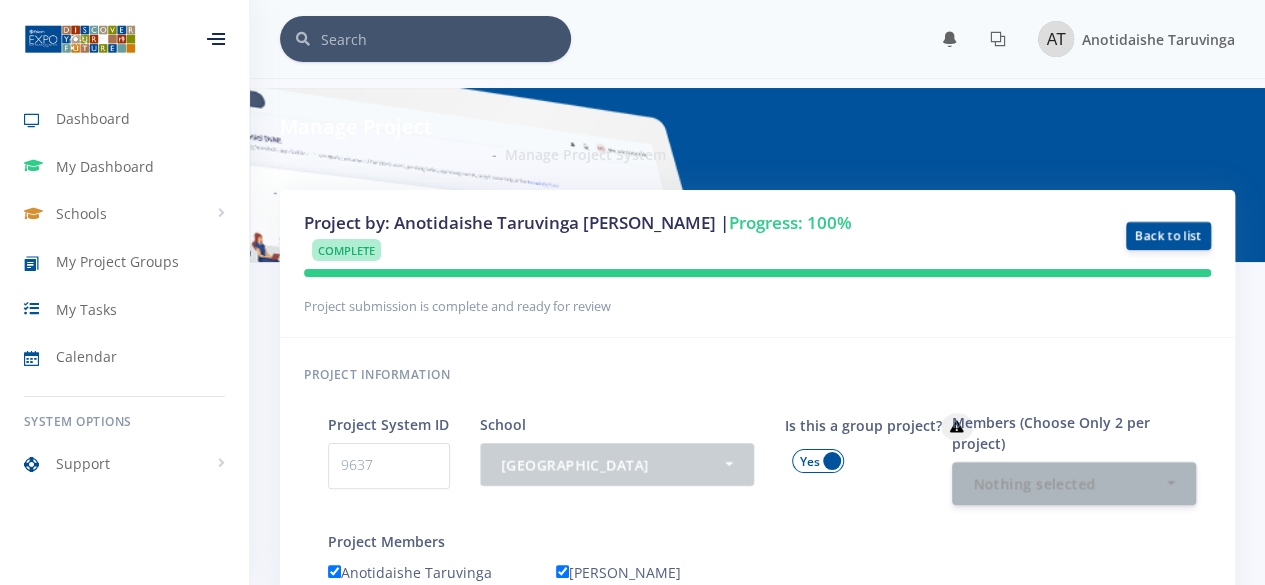 scroll, scrollTop: 0, scrollLeft: 0, axis: both 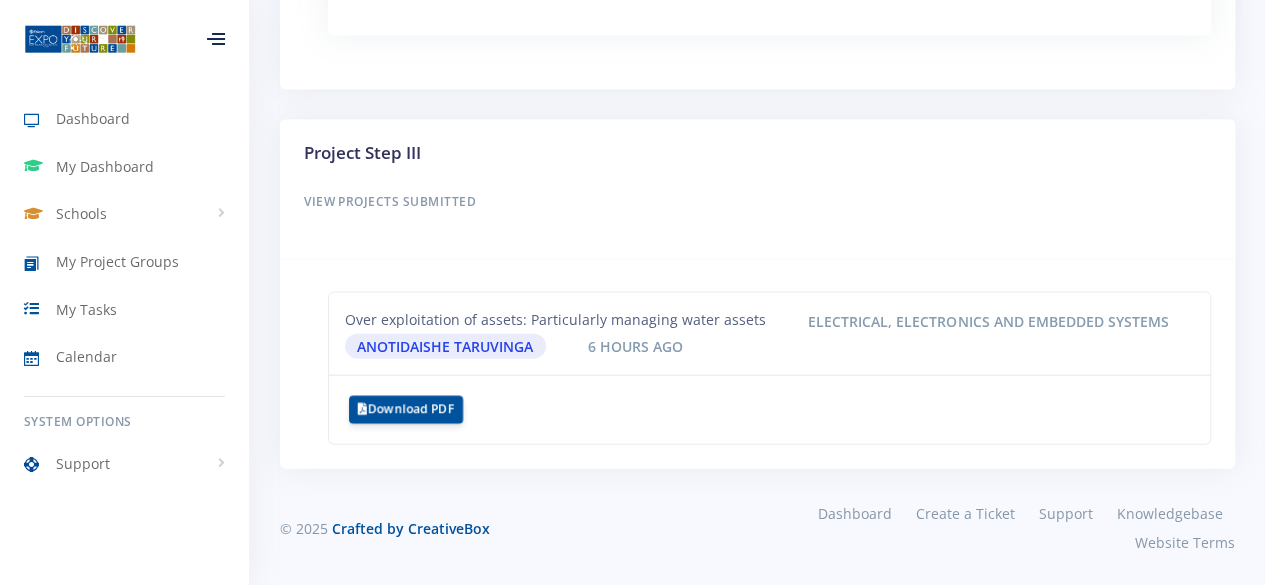 click on "Download PDF" at bounding box center (406, 410) 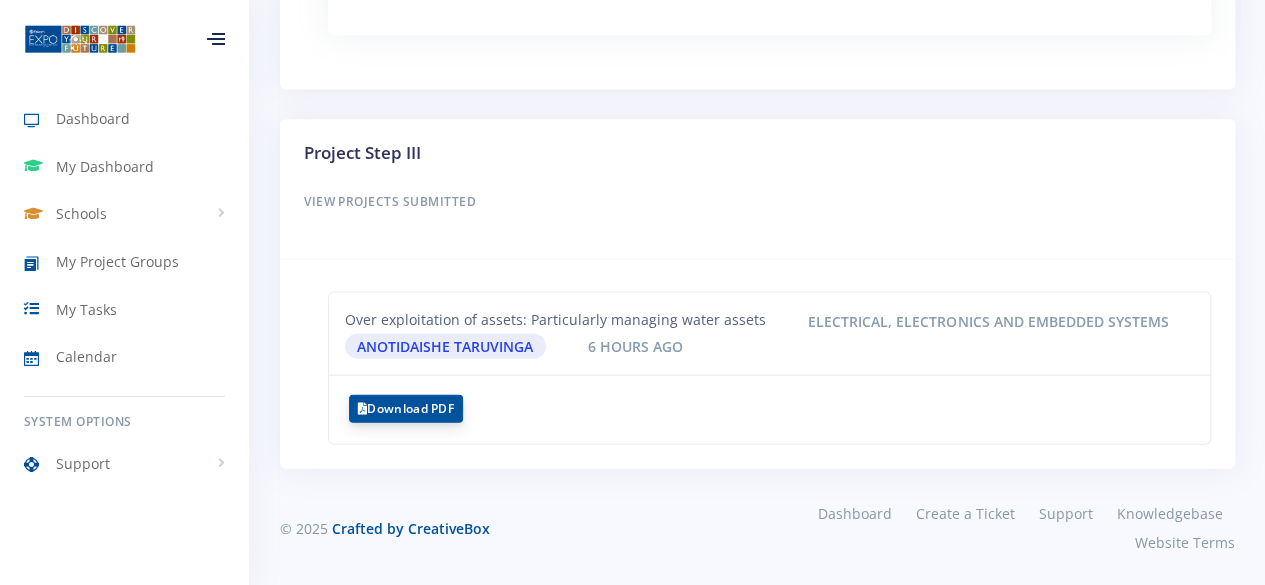 click on "Download PDF" at bounding box center (406, 409) 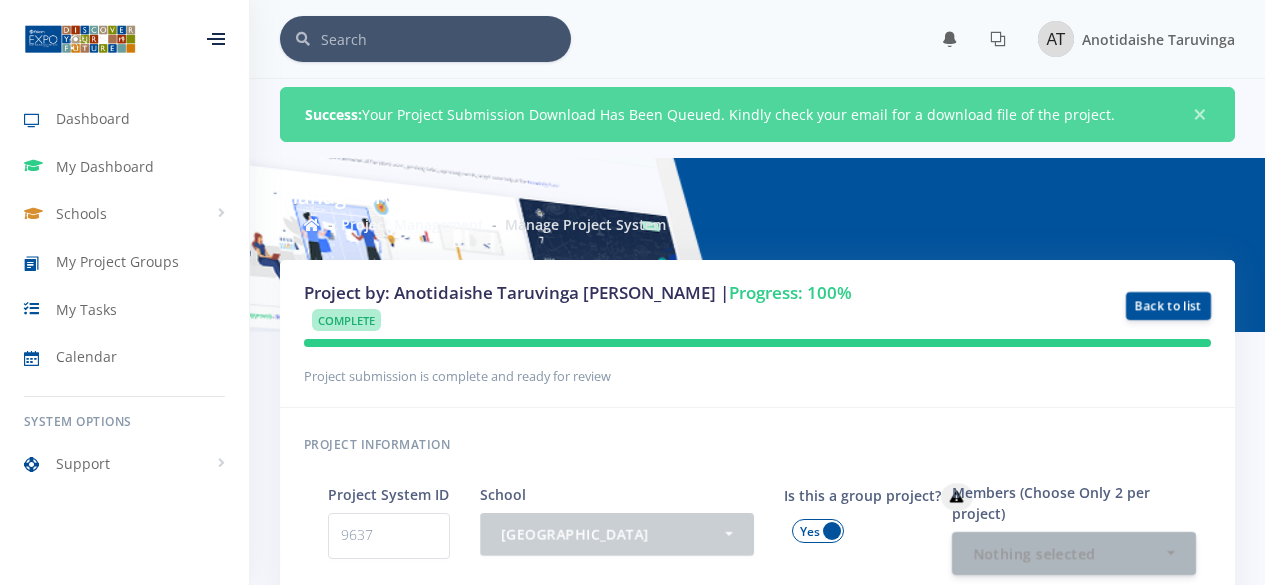 scroll, scrollTop: 0, scrollLeft: 0, axis: both 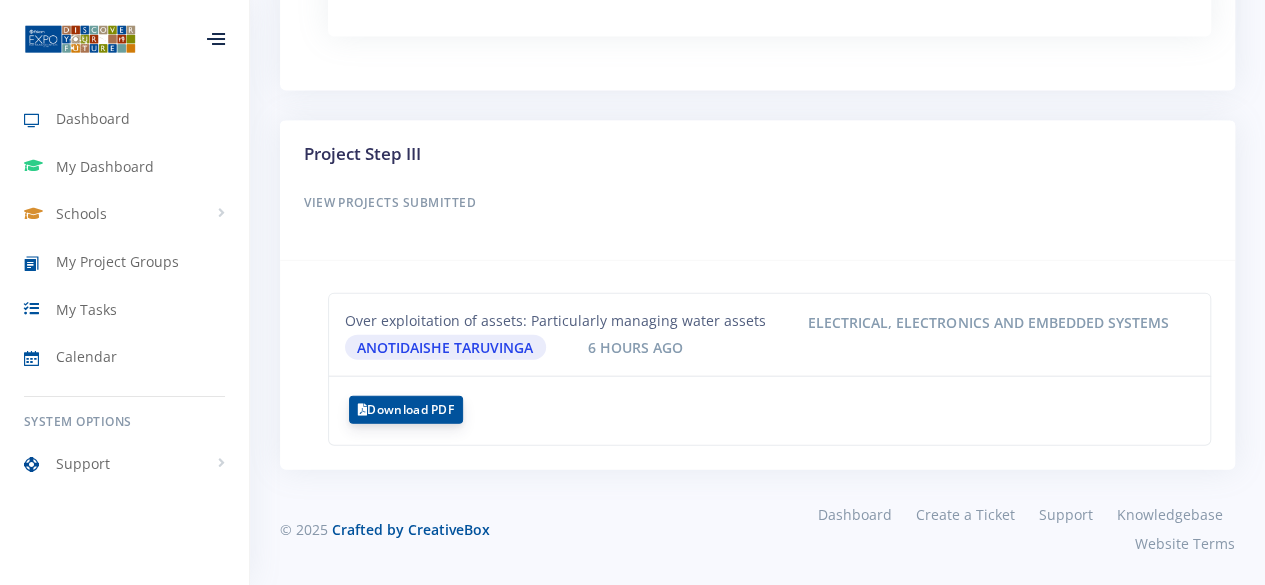 click on "Download PDF" at bounding box center [406, 410] 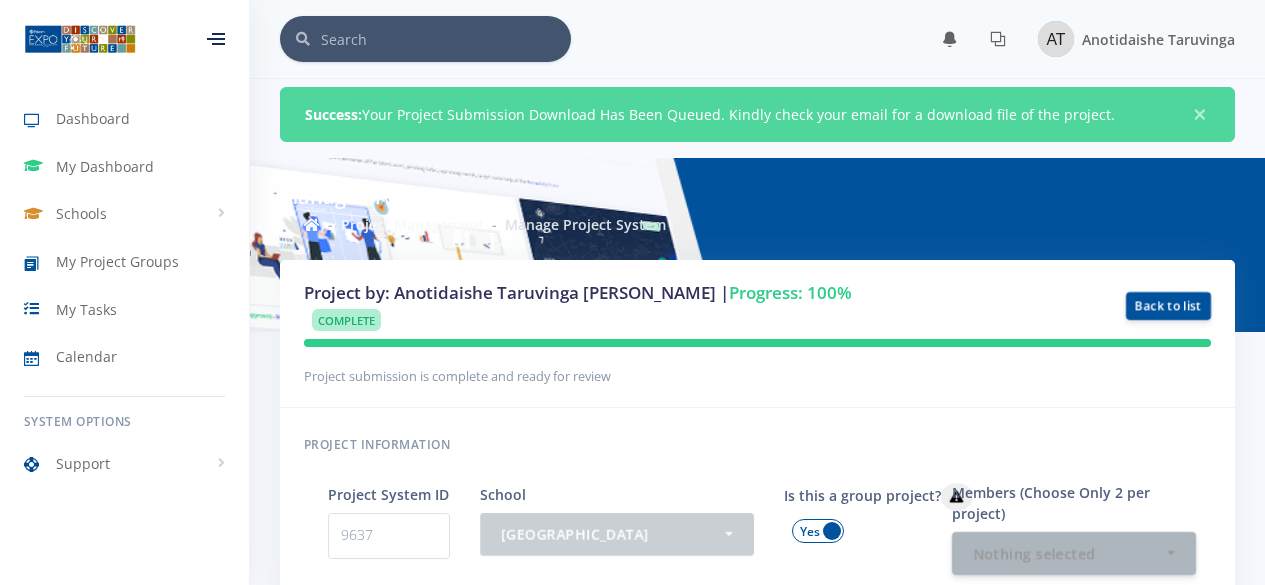 scroll, scrollTop: 0, scrollLeft: 0, axis: both 